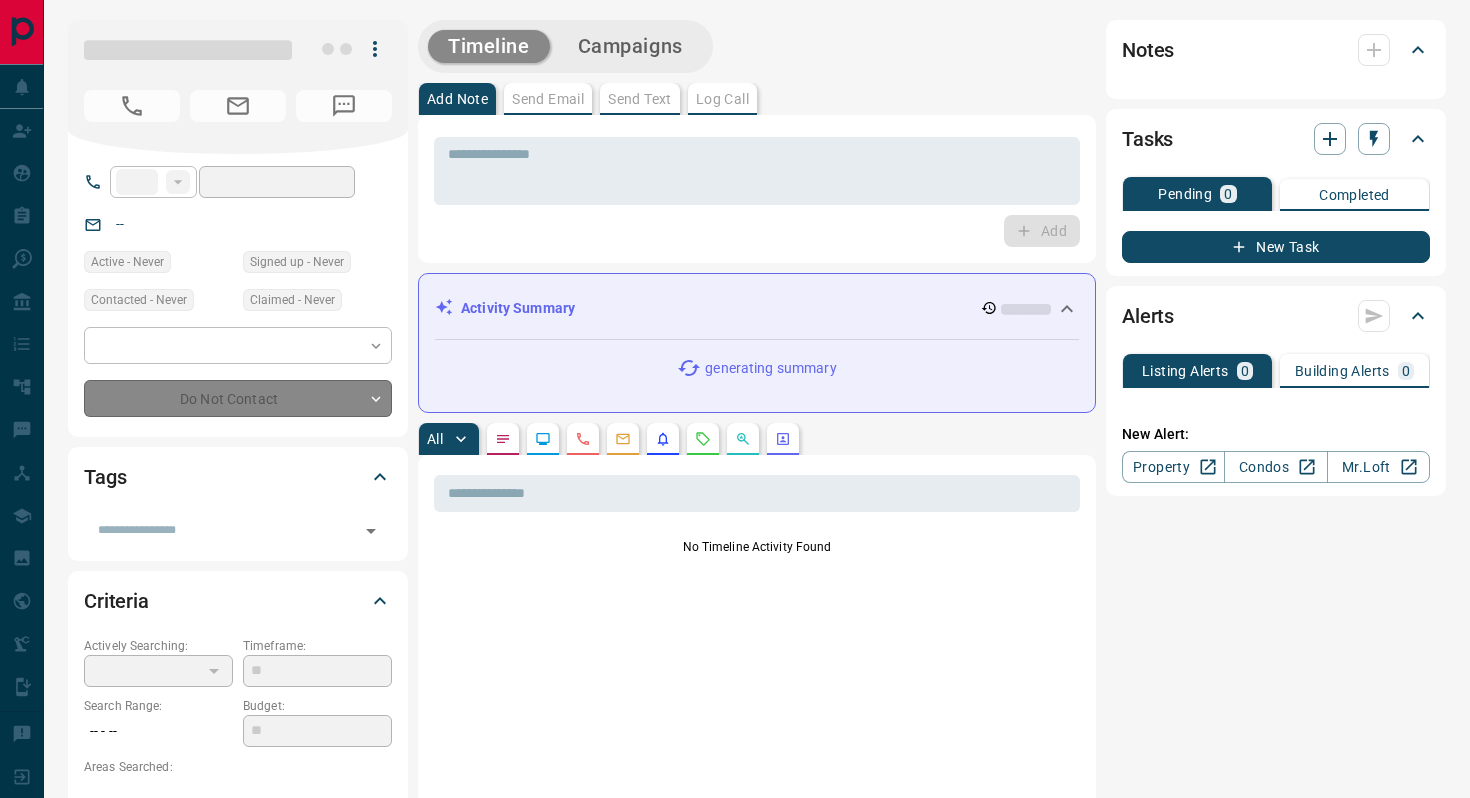 scroll, scrollTop: 0, scrollLeft: 0, axis: both 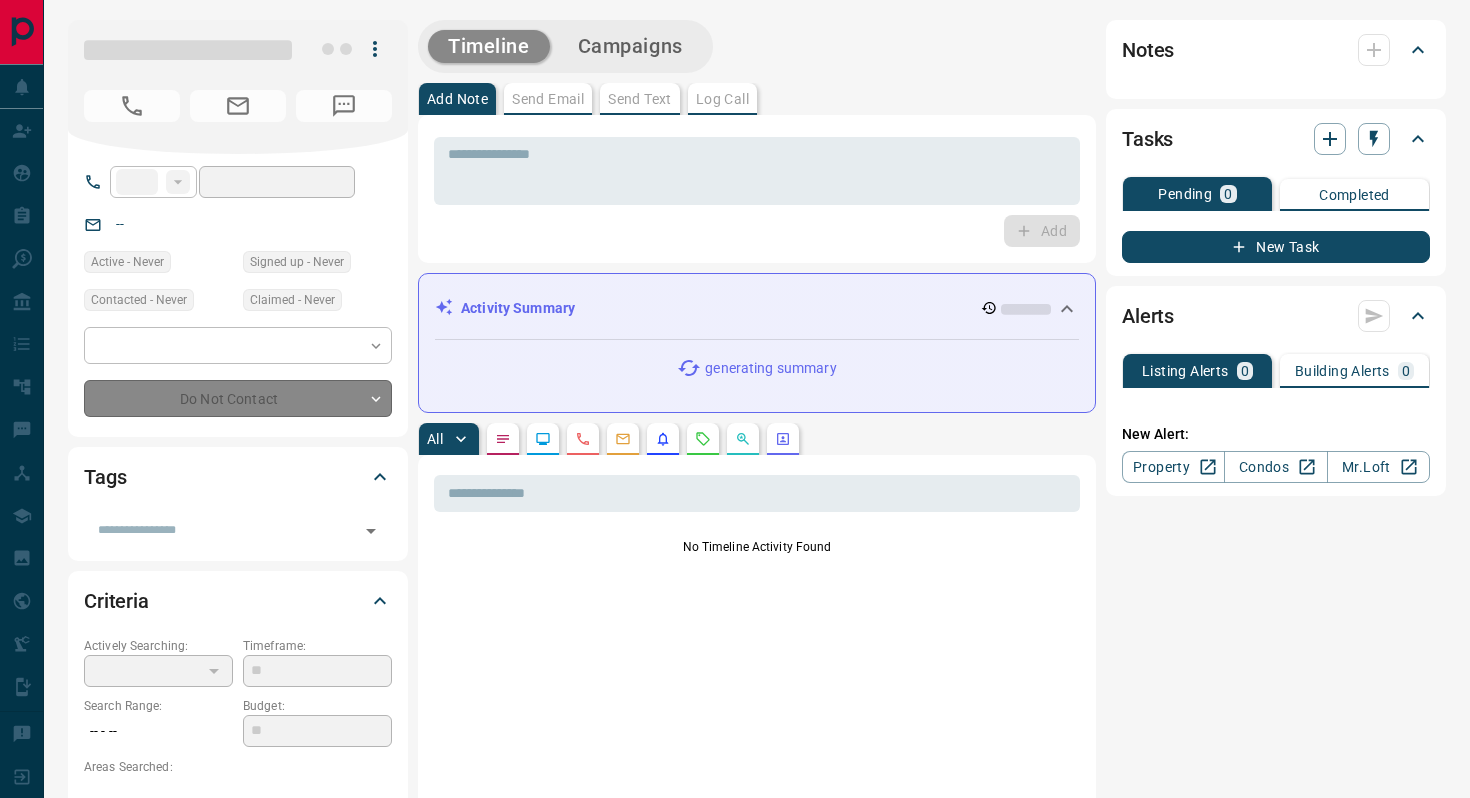 type on "**********" 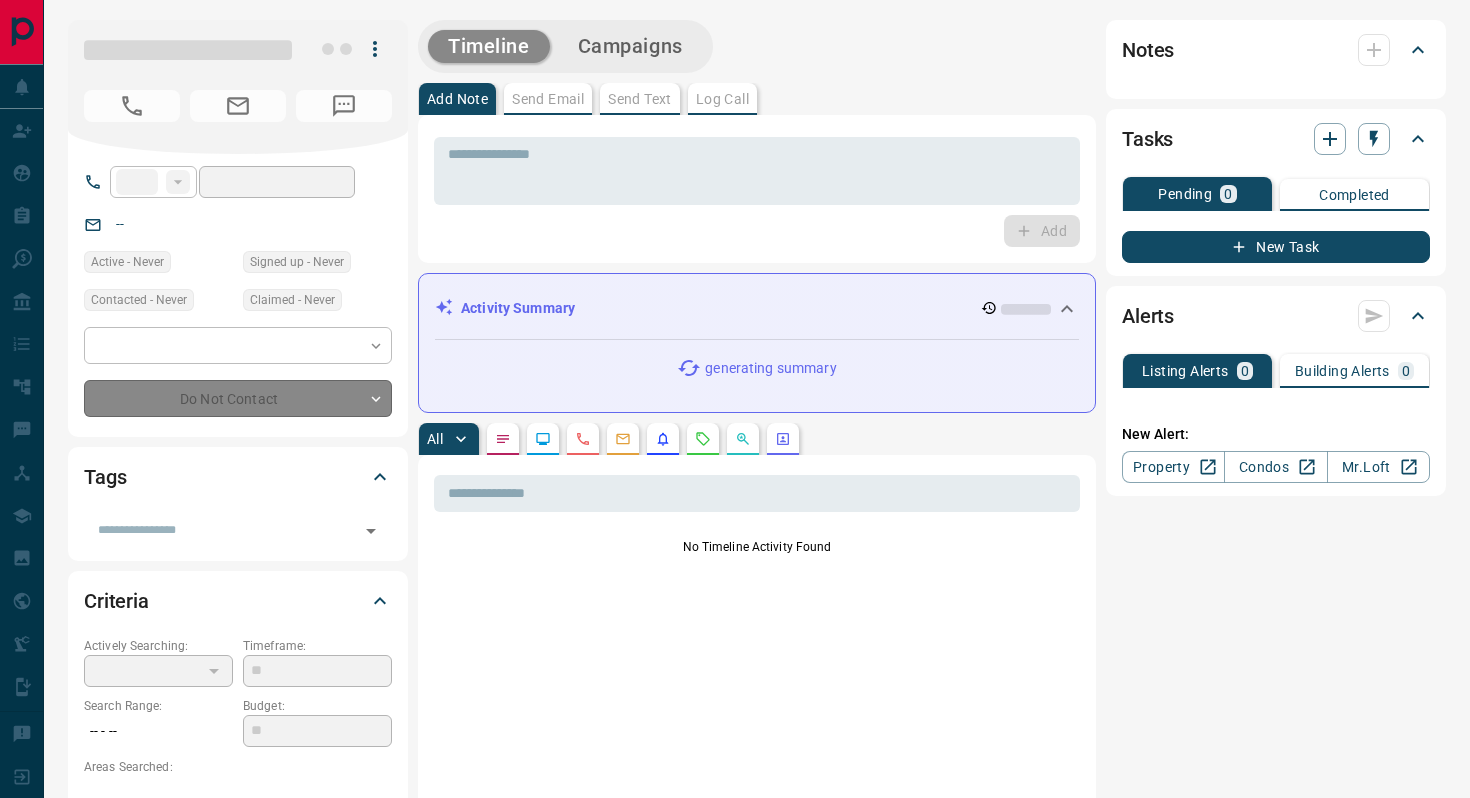 type on "**********" 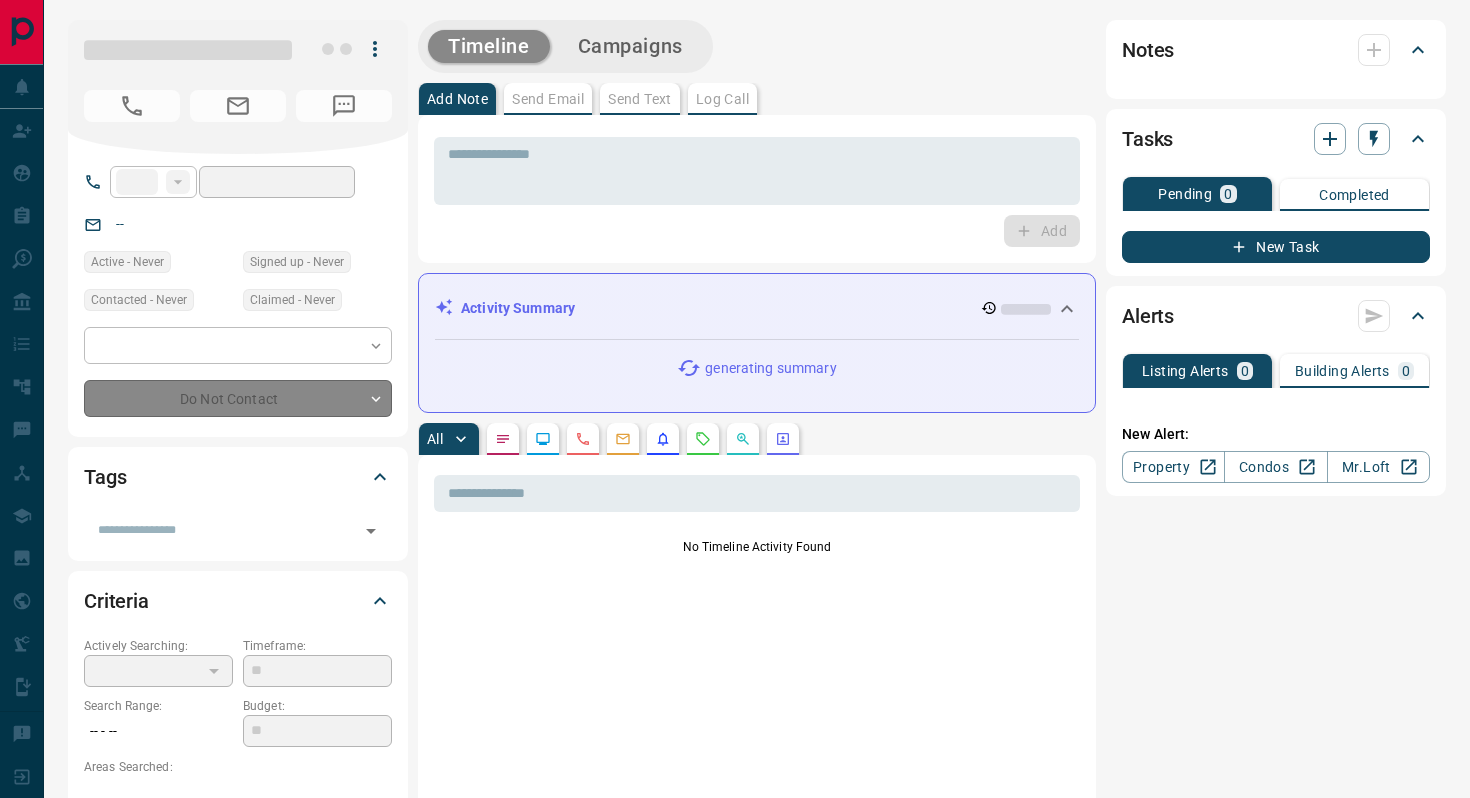 type on "*" 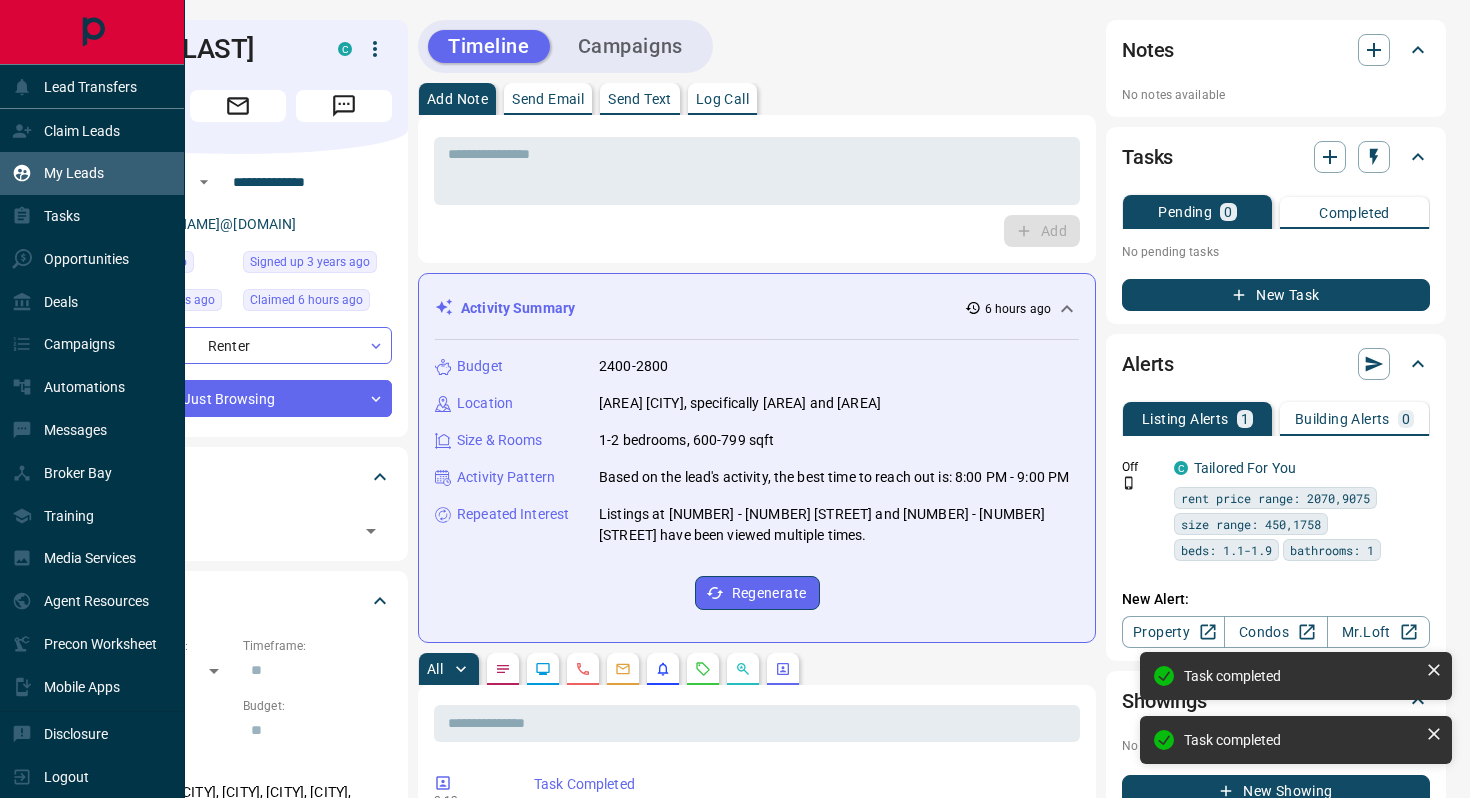 click on "My Leads" at bounding box center [74, 173] 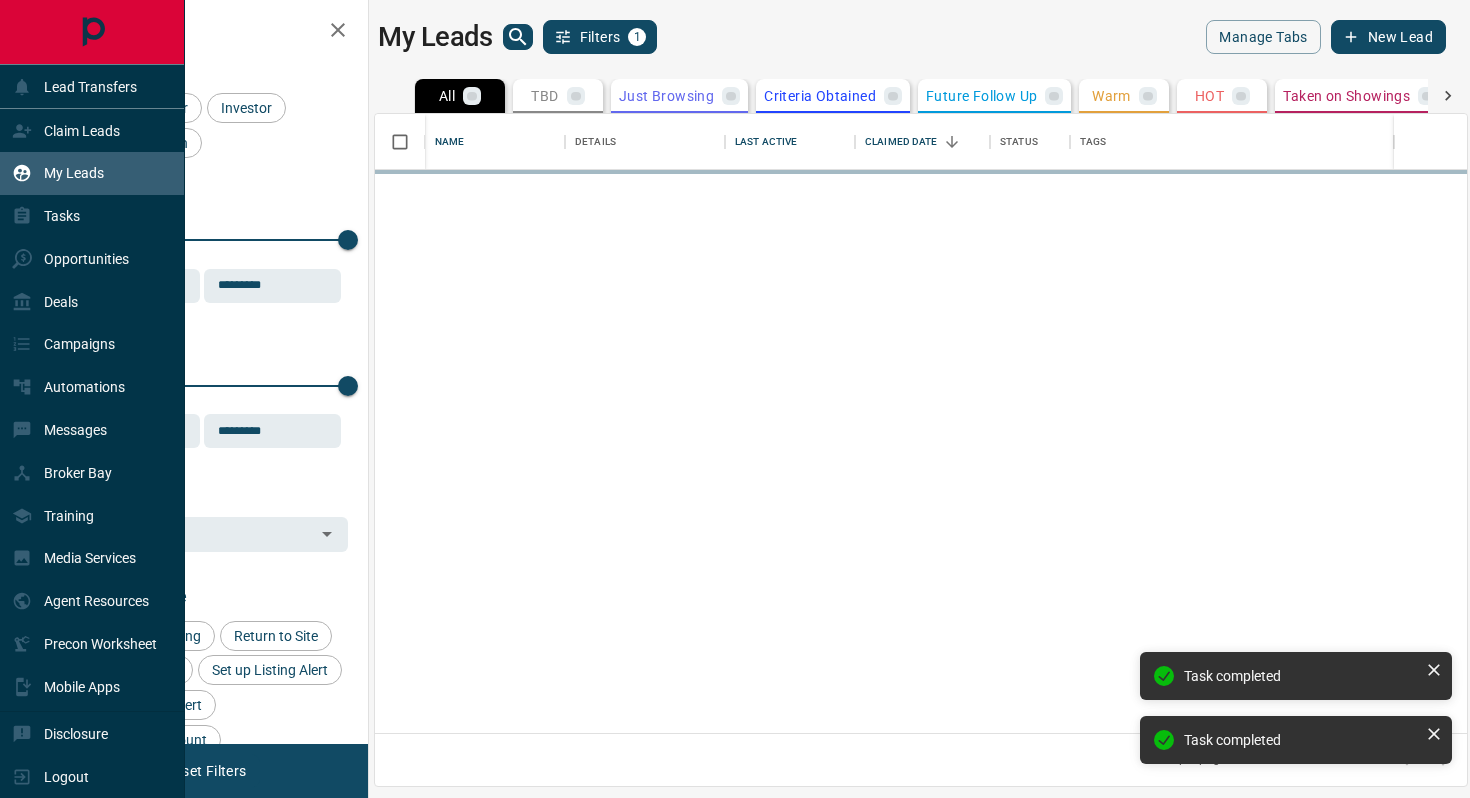 scroll, scrollTop: 1, scrollLeft: 1, axis: both 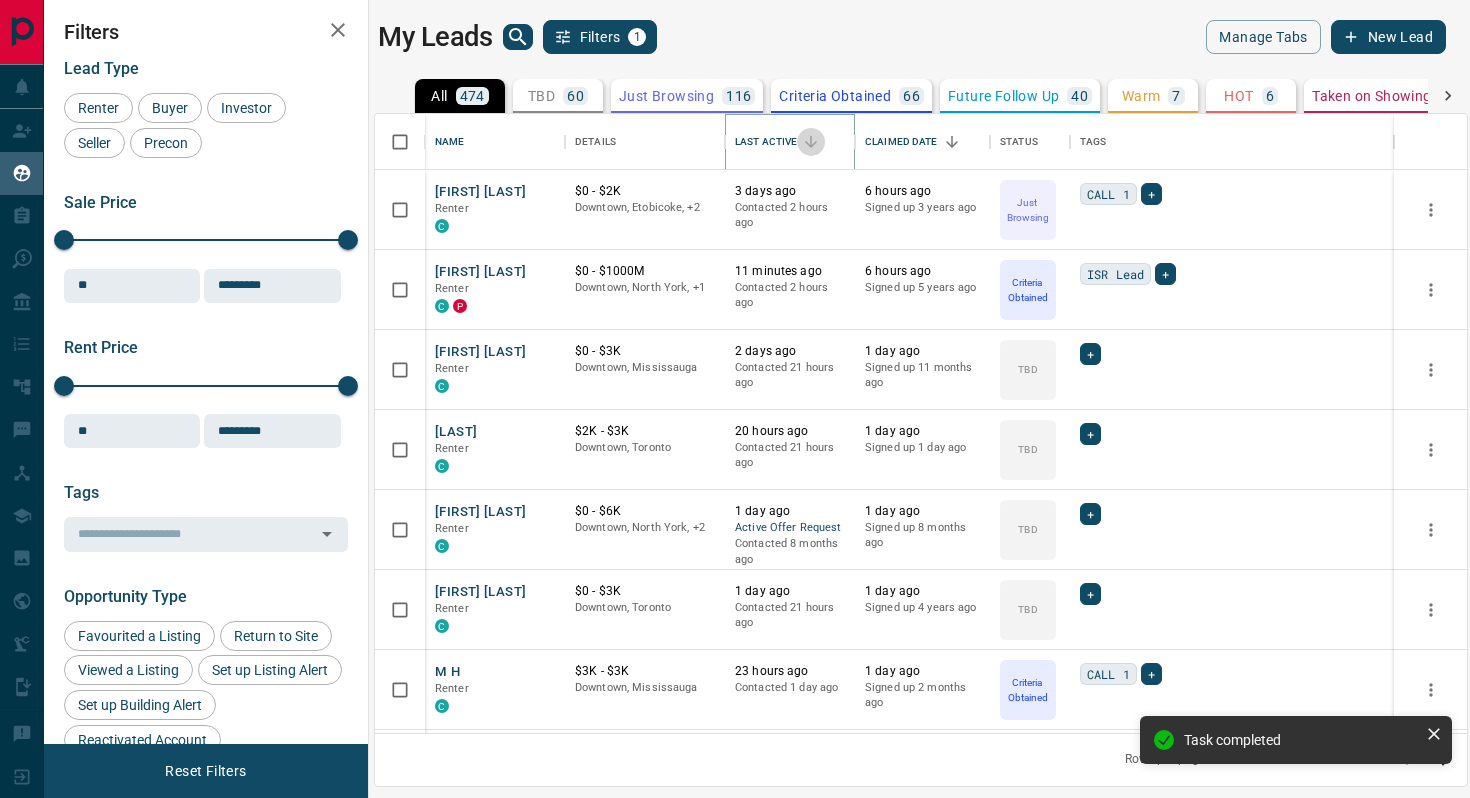 click at bounding box center [811, 142] 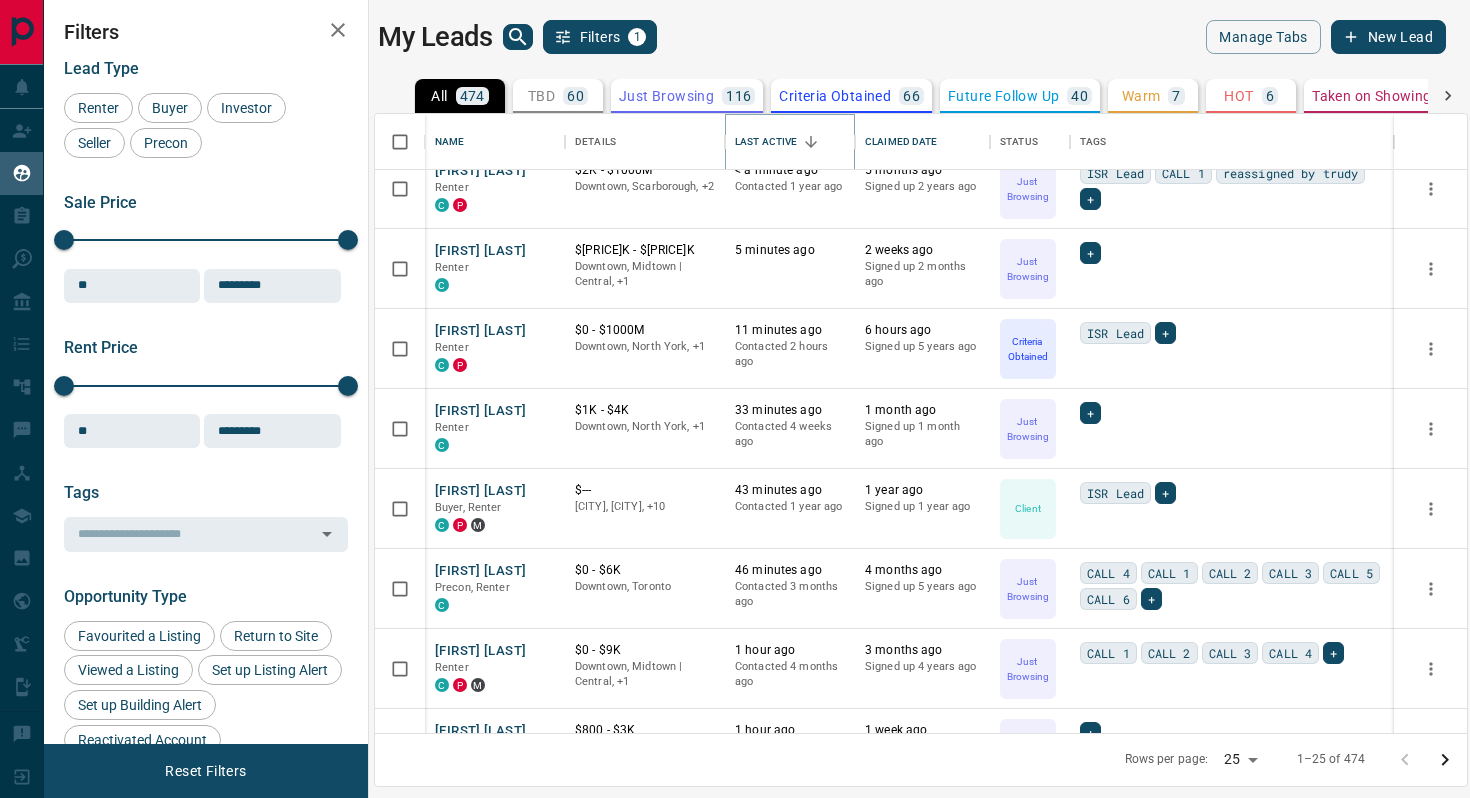 scroll, scrollTop: 36, scrollLeft: 0, axis: vertical 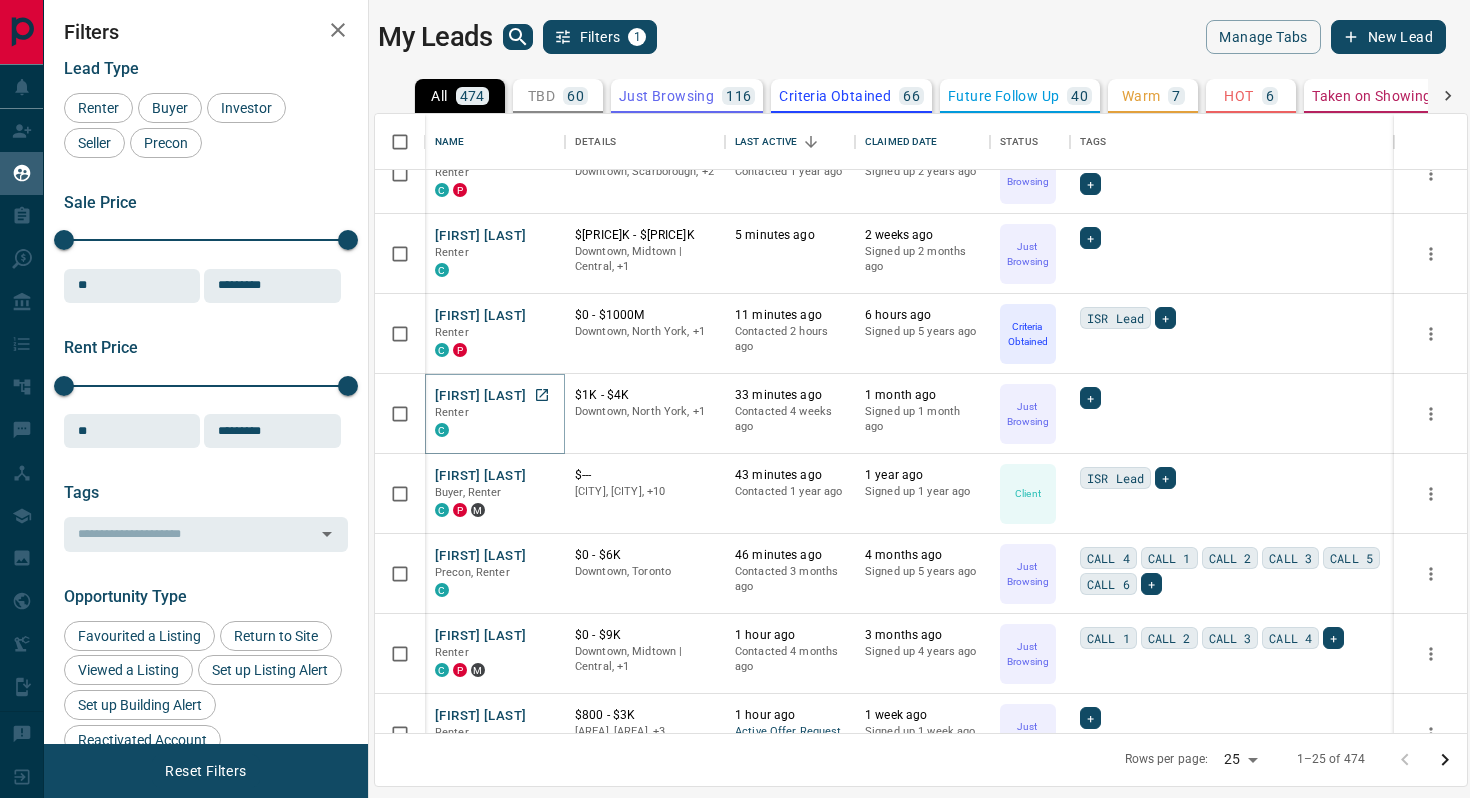 click on "[FIRST] [LAST]" at bounding box center [480, 396] 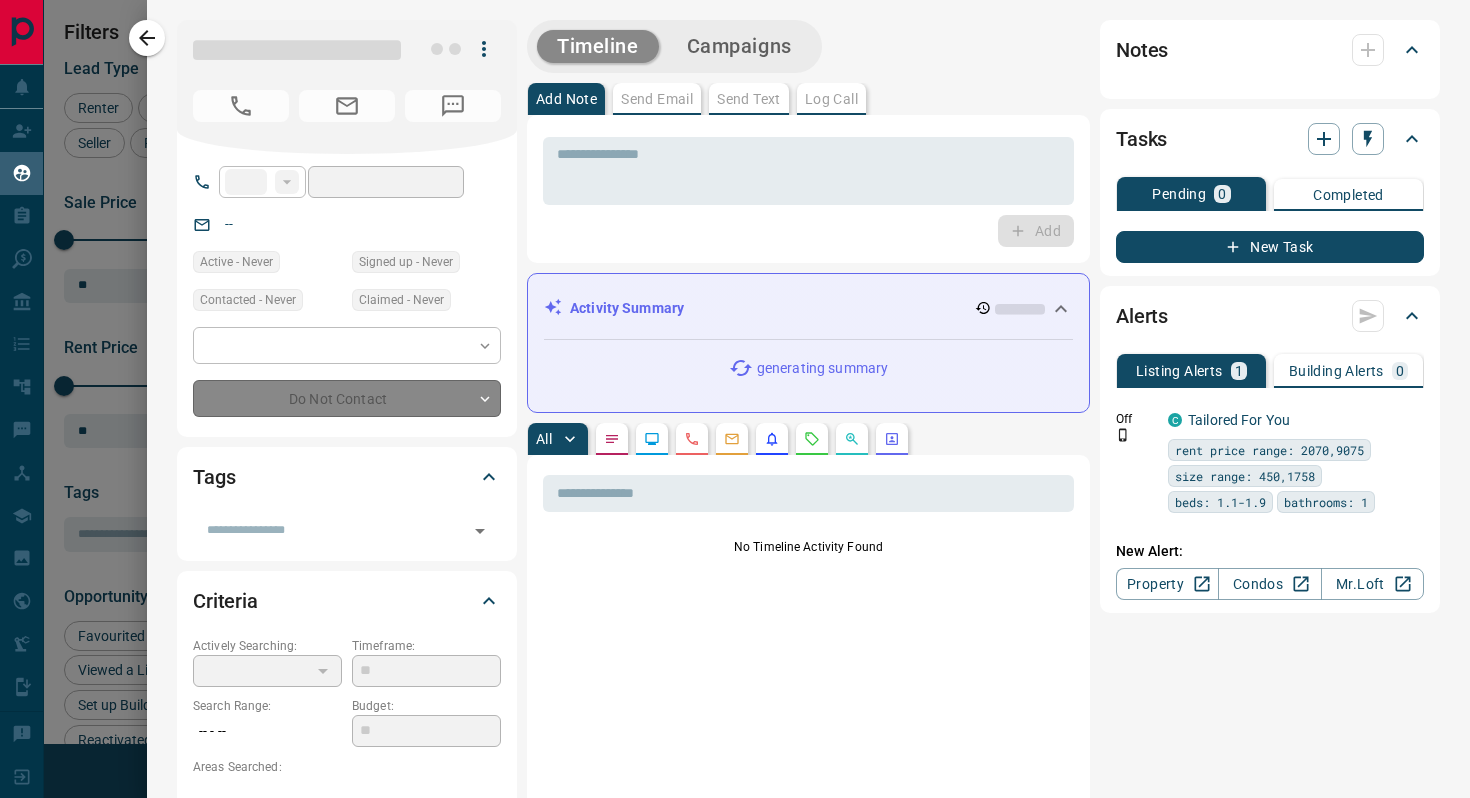 type on "**" 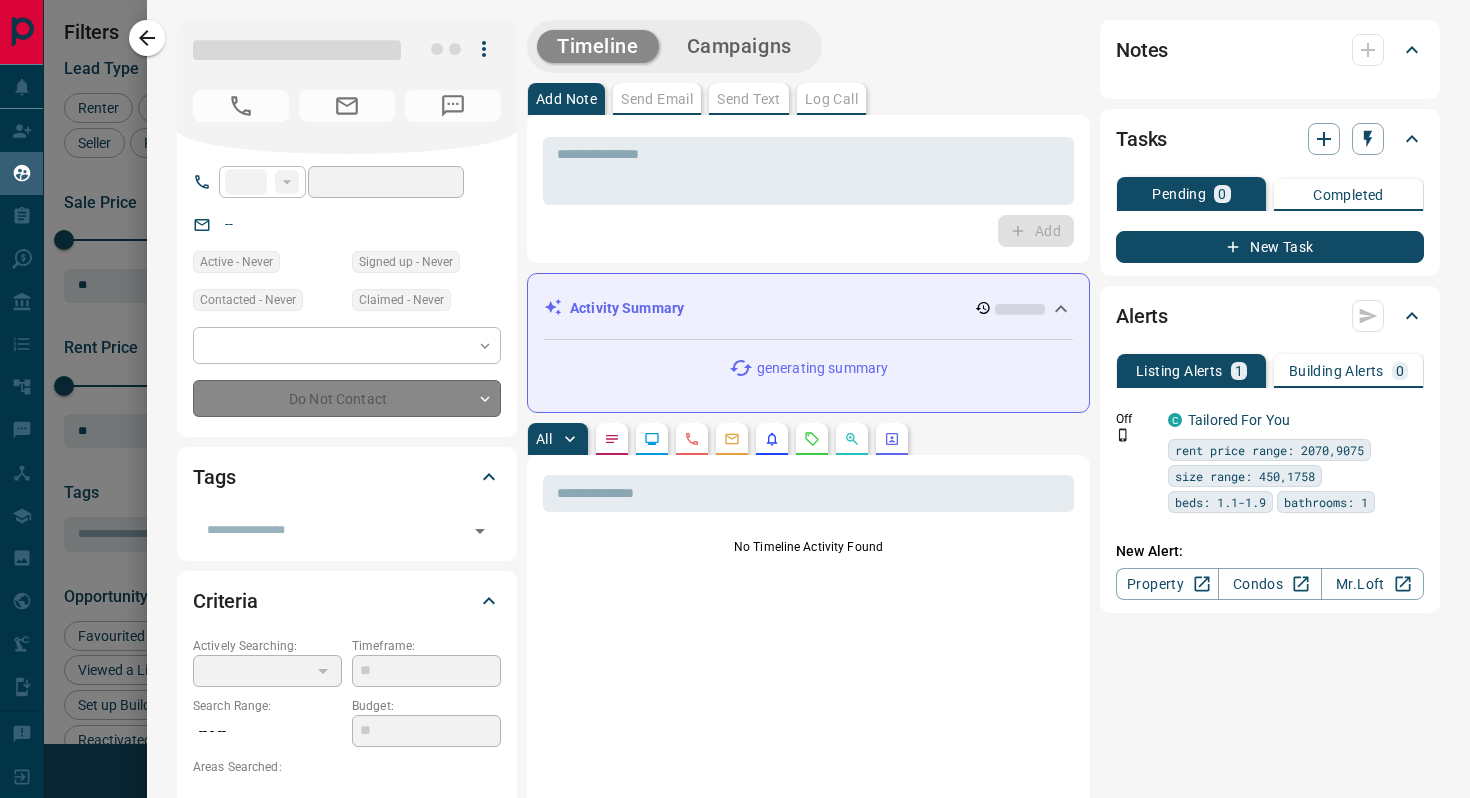 type on "**********" 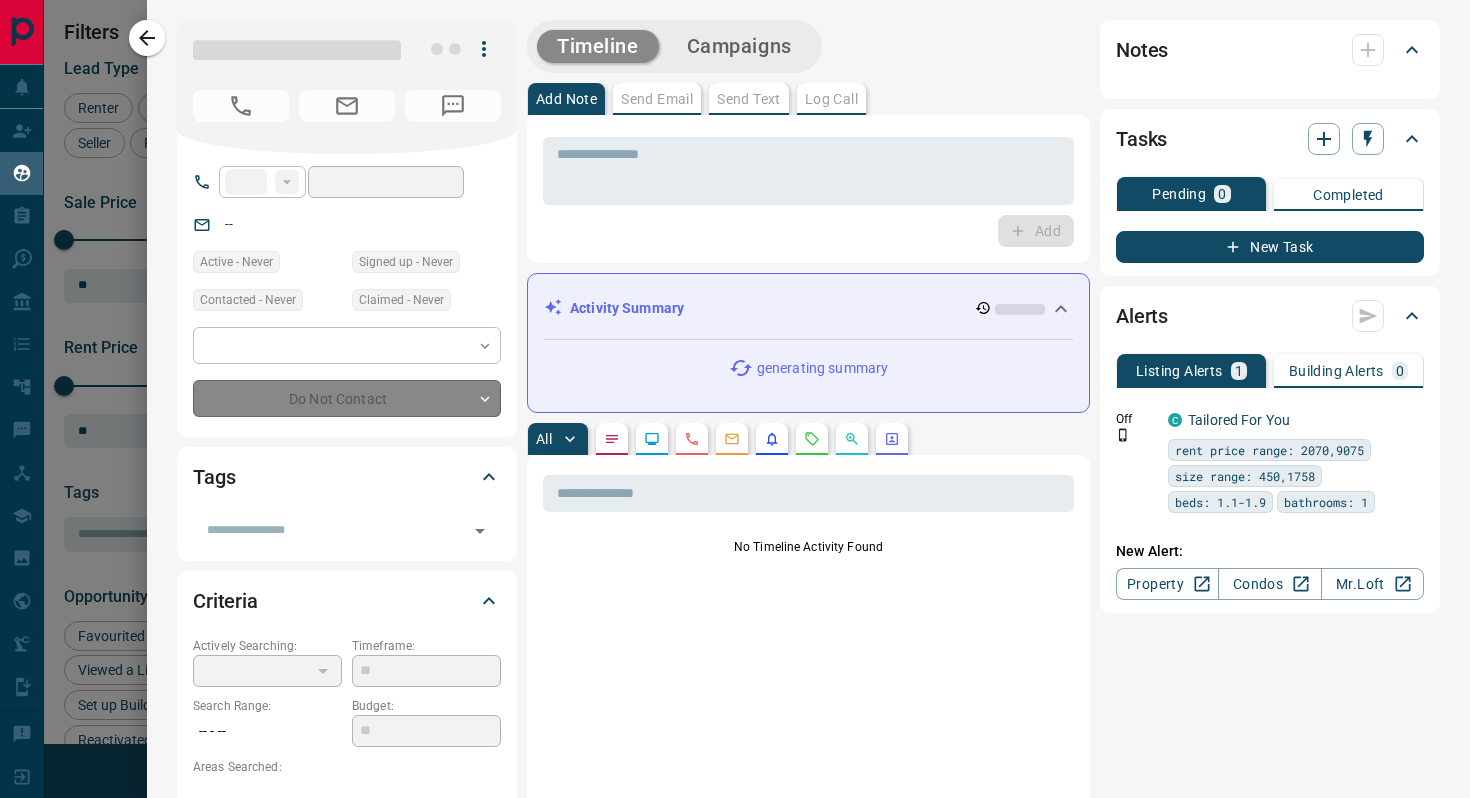 type on "**********" 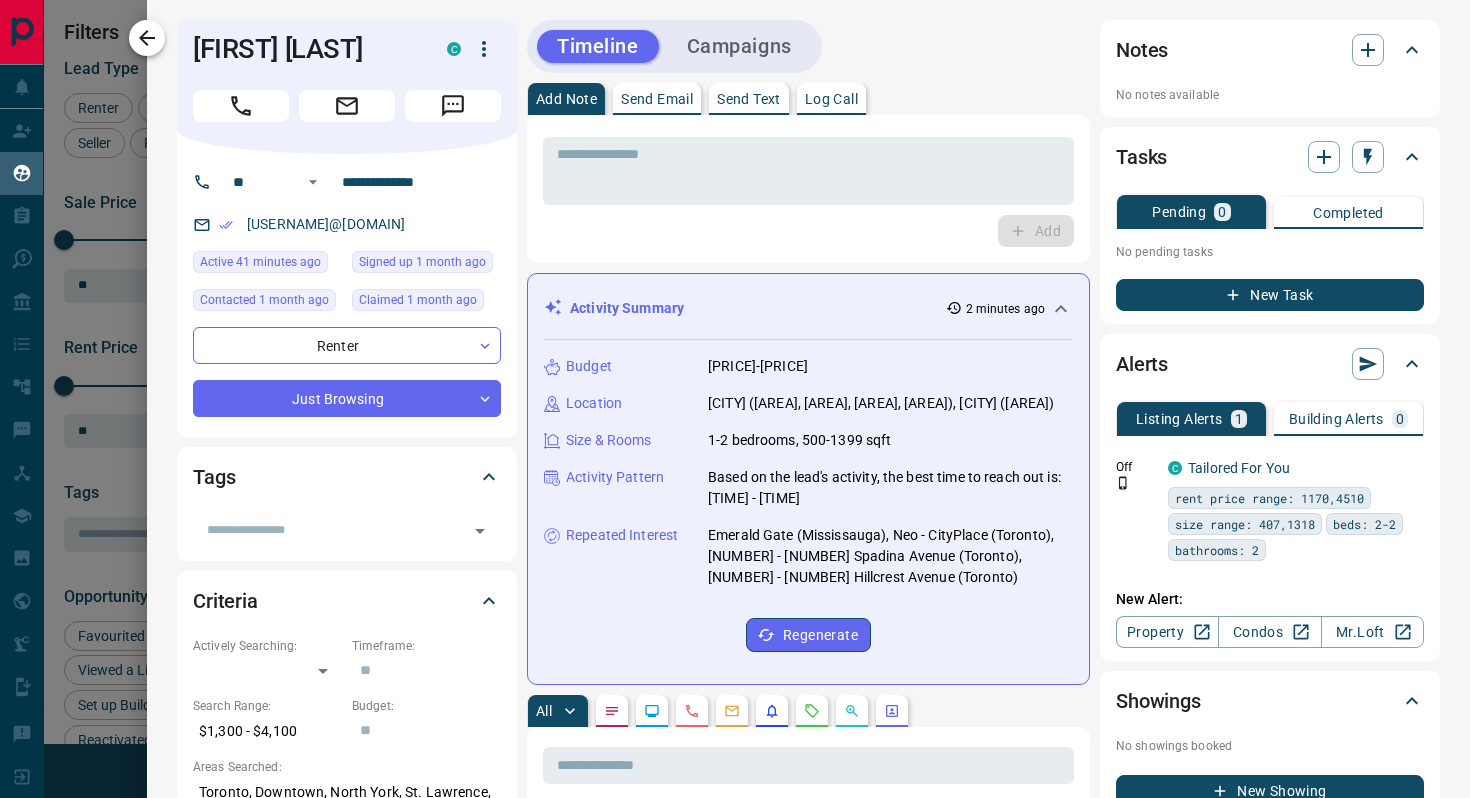 click 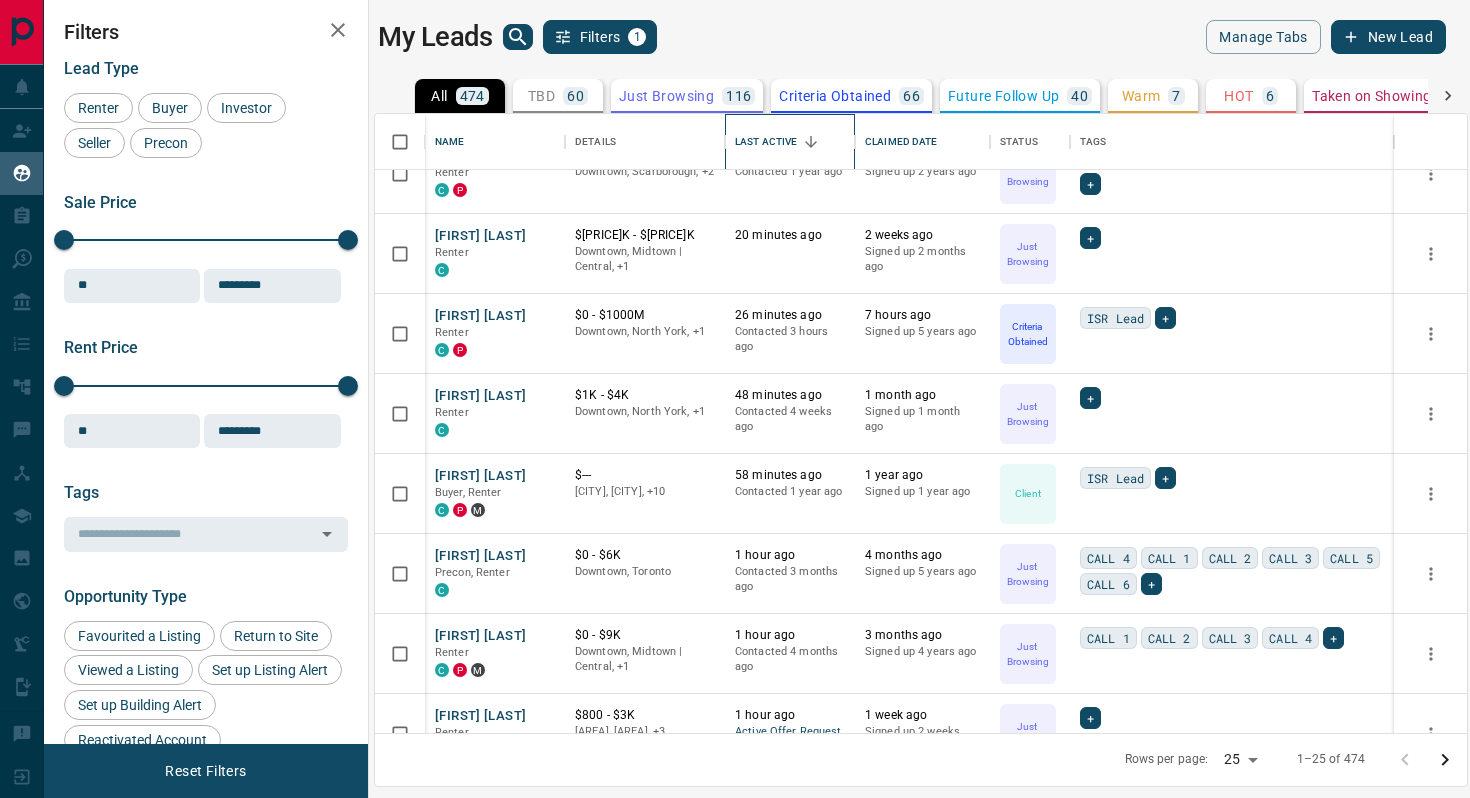 click on "Last Active" at bounding box center [766, 142] 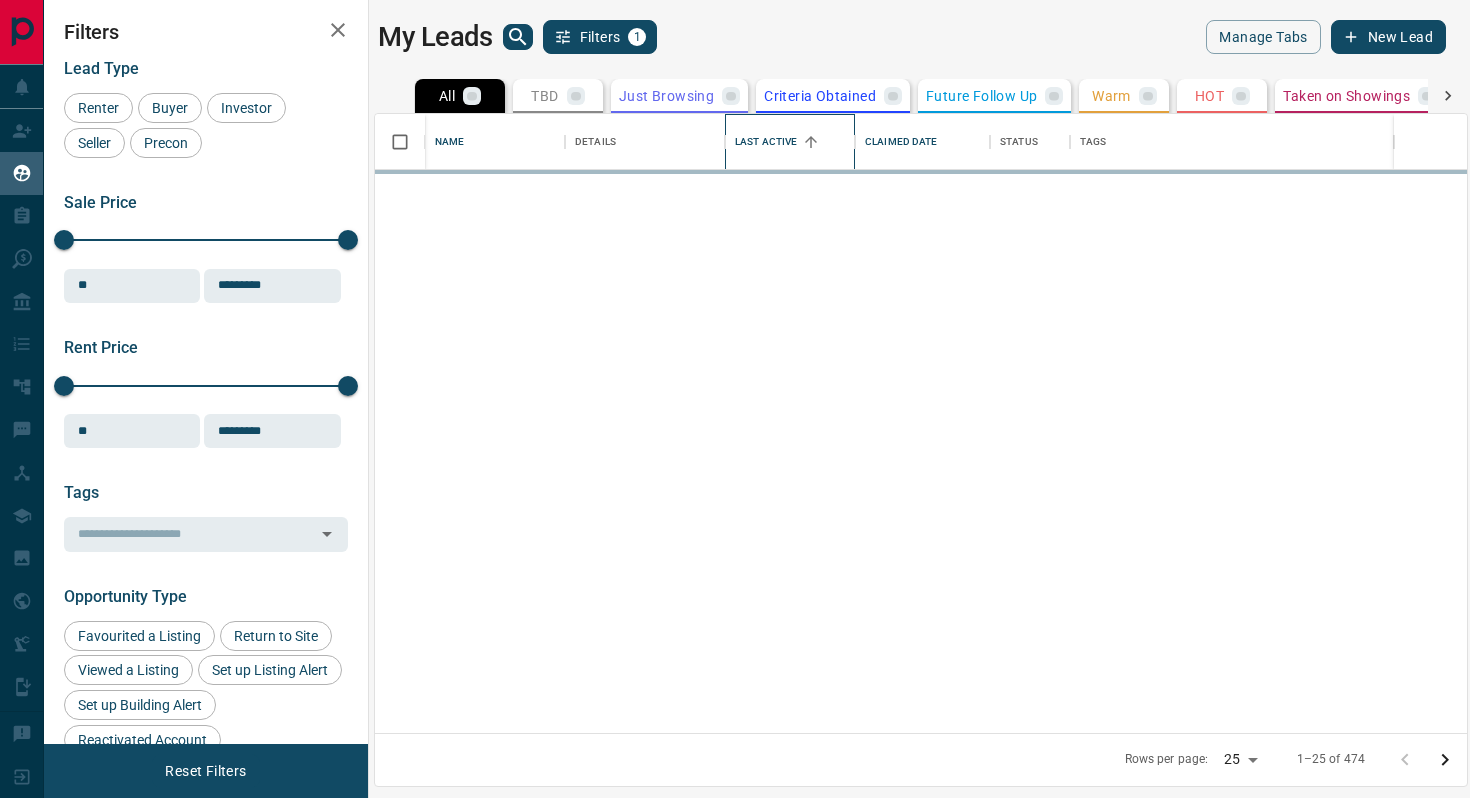 scroll, scrollTop: 0, scrollLeft: 0, axis: both 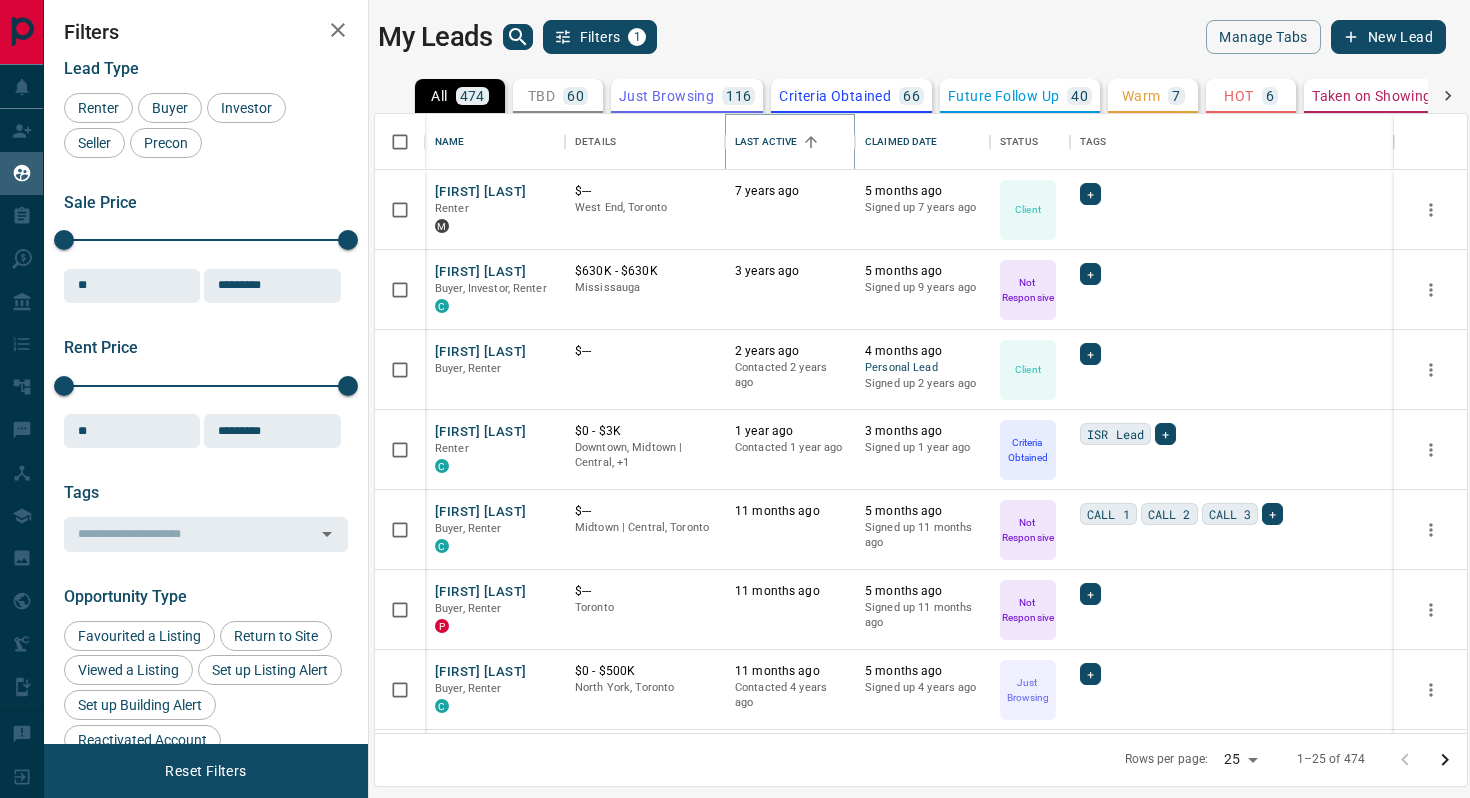 click 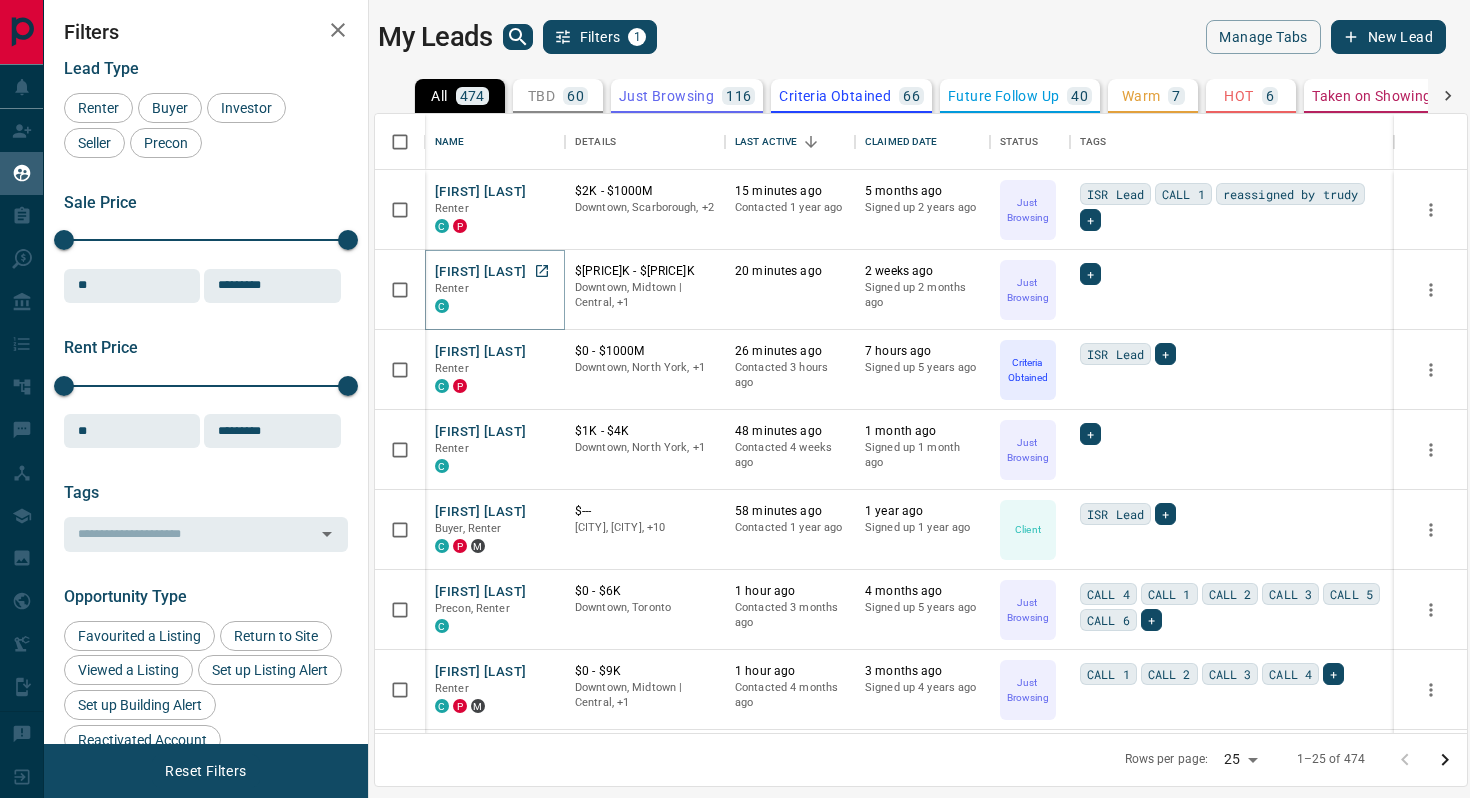 click on "[FIRST] [LAST]" at bounding box center [480, 272] 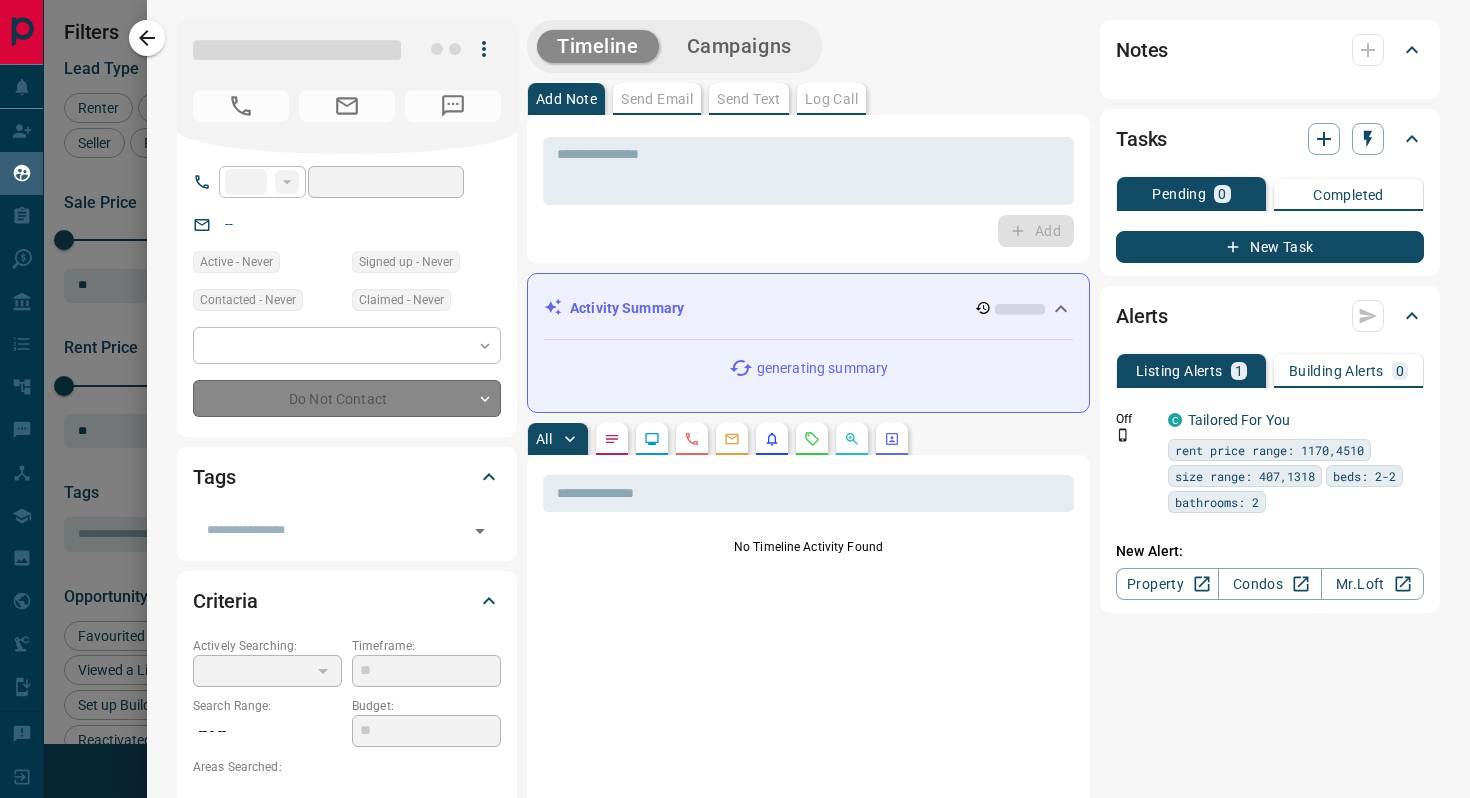 type on "**" 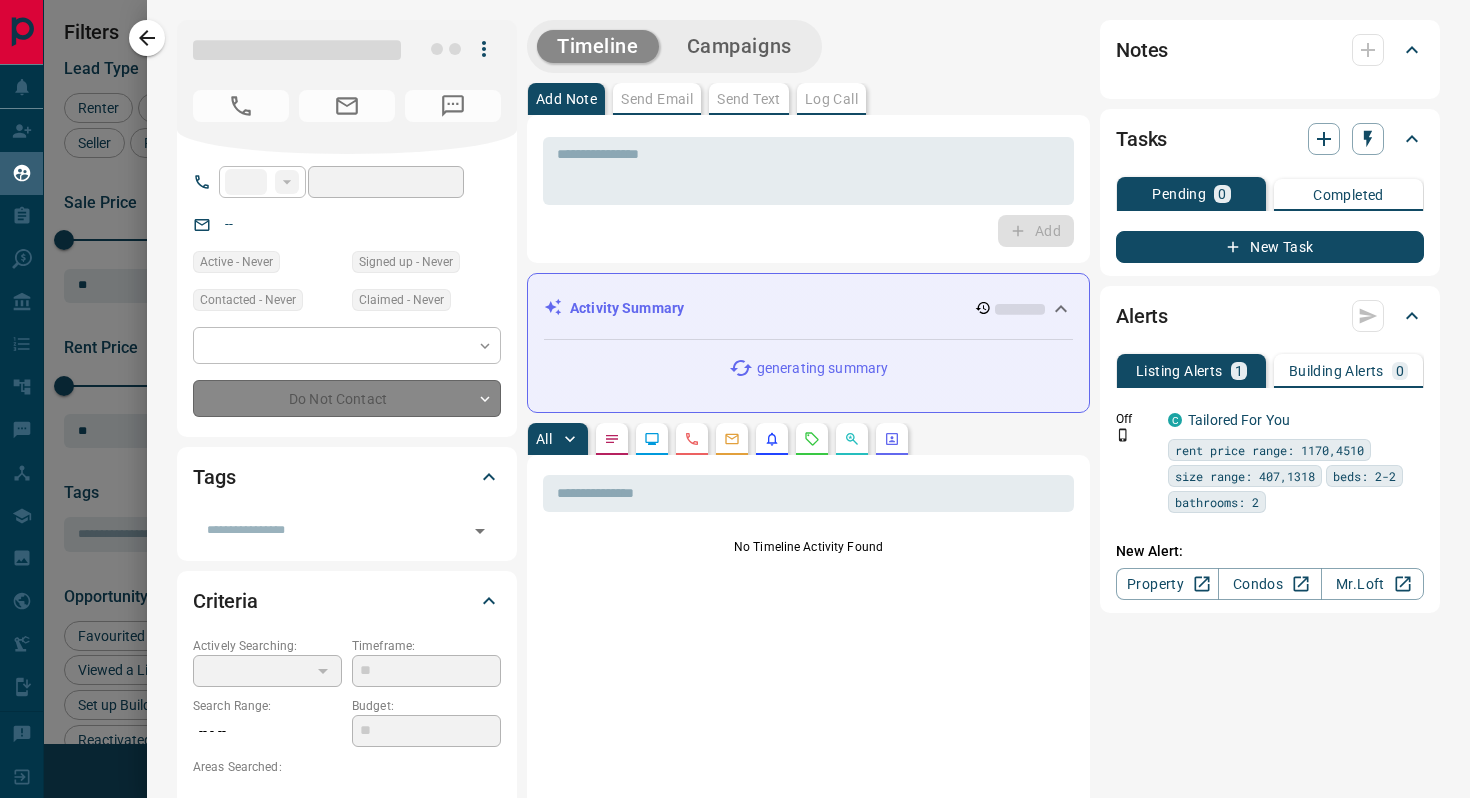 type on "**********" 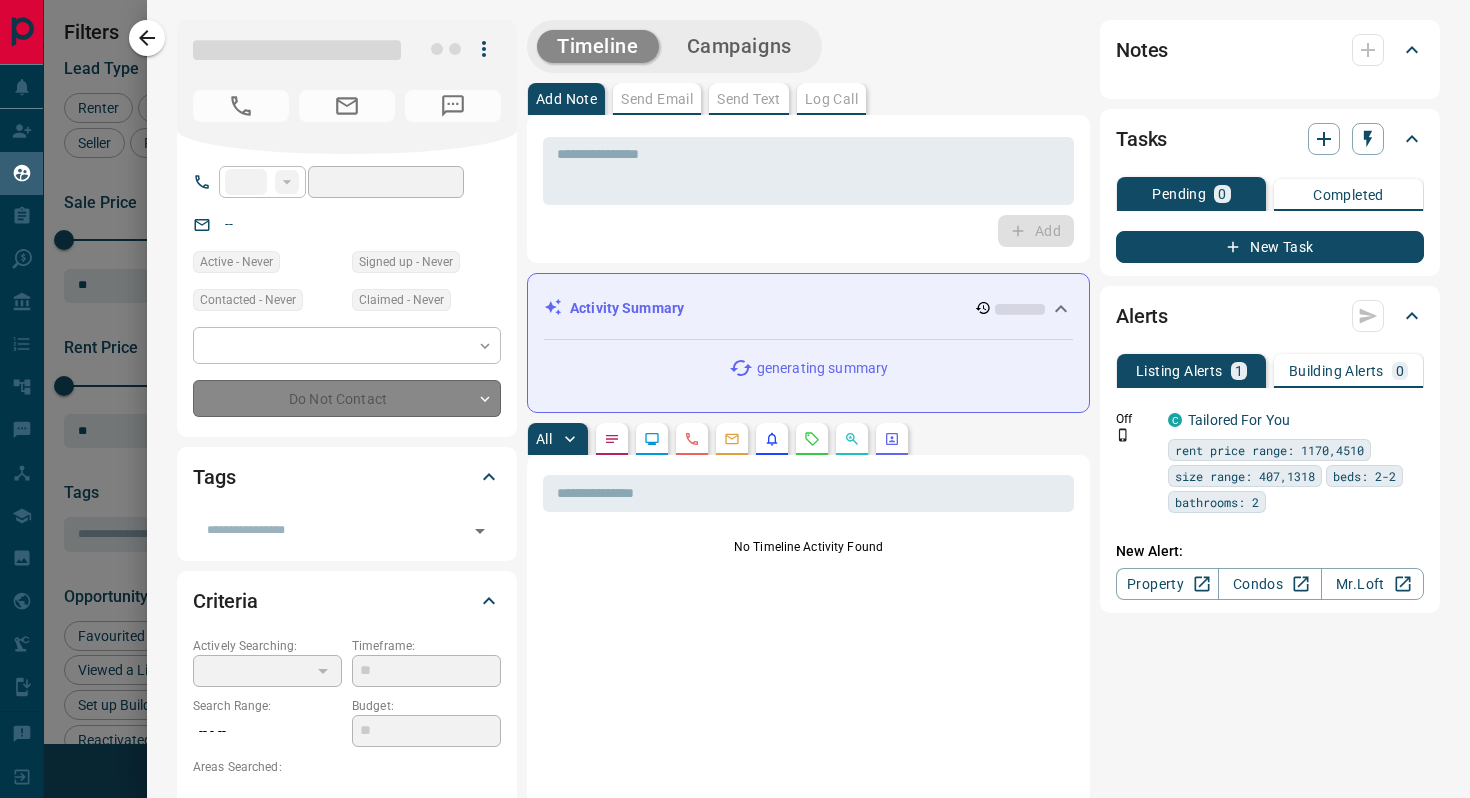 type on "**********" 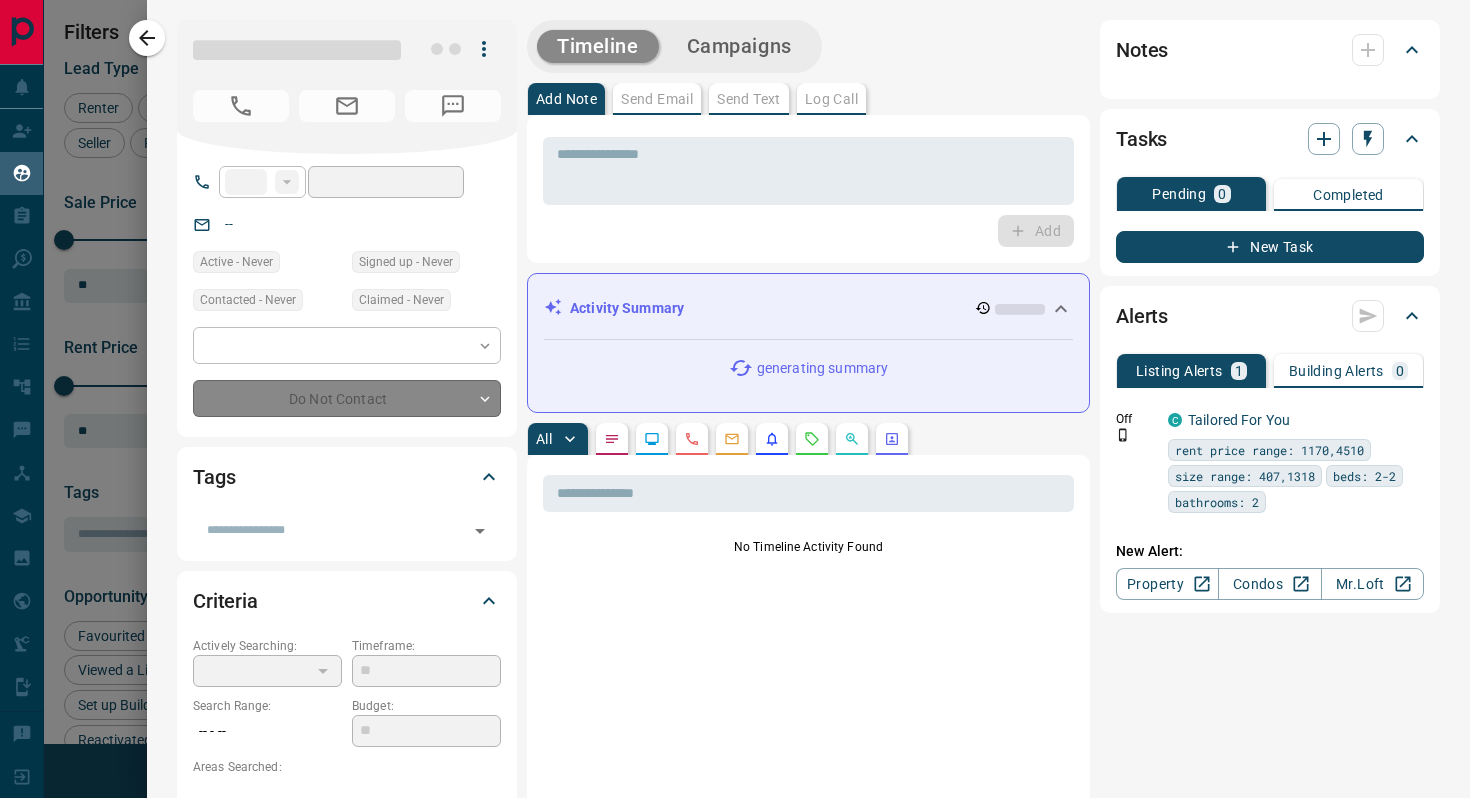 type on "*******" 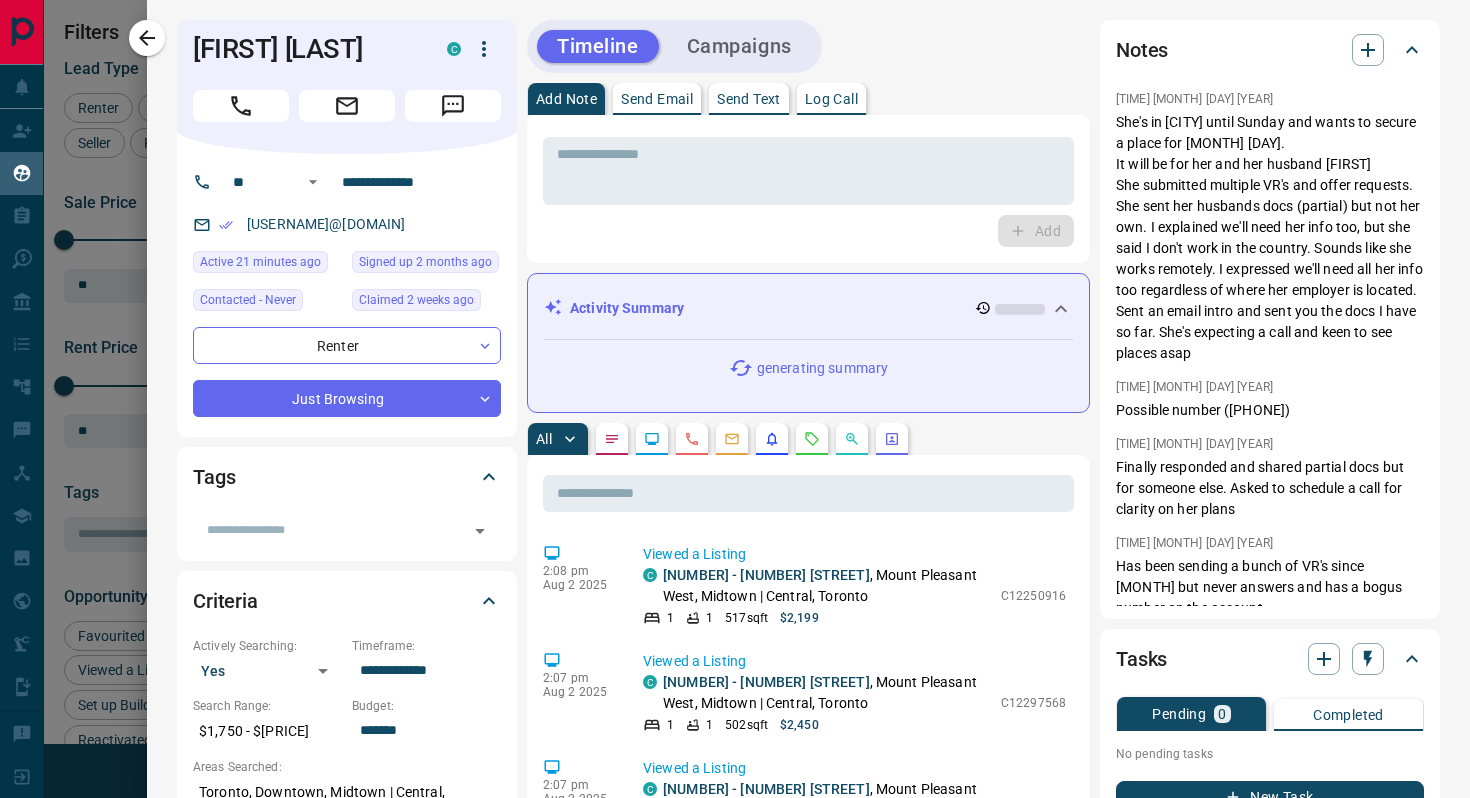 click on "Timeline Campaigns Add Note Send Email Send Text Log Call * ​ Add Activity Summary generating summary All ​ [TIME] [MONTH] [DAY] [YEAR] Viewed a Listing C [NUMBER] - [NUMBER] [STREET] , [CITY], [CITY] | [CITY], [CITY] [NUMBER] [SQFT] $[PRICE] [ID] [TIME] [MONTH] [DAY] [YEAR] Viewed a Listing C [NUMBER] - [NUMBER] [STREET] , [CITY], [CITY] | [CITY], [CITY] [NUMBER] [SQFT] $[PRICE] [ID] [TIME] [MONTH] [DAY] [YEAR] Viewed a Listing C [NUMBER] - [NUMBER] [STREET] , [CITY], [CITY] | [CITY], [CITY] [NUMBER] [SQFT] $[PRICE] [ID] [TIME] [MONTH] [DAY] [YEAR] Viewed a Building  C [BUILDING_NAME] [NUMBER] [STREET], [CITY], [STATE] [BUILDING_TYPE] | [YEAR] | [NUMBER] floors | [NUMBER] units [TIME] [MONTH] [DAY] [YEAR] Viewed a Building  C [BUILDING_NAME] [NUMBER] [STREET], [CITY], [STATE] [BUILDING_TYPE] | [YEAR] | [NUMBER] floors | [NUMBER] units [TIME] [MONTH] [DAY] [YEAR] Login [FIRST] logged into condos.ca [TIME] [MONTH] [DAY] [YEAR] Opportunity - Viewed a listing [FIRST] viewed this listing [NUMBER] times C [NUMBER] - [NUMBER] [STREET] , [CITY], [CITY] | [CITY], [CITY] [NUMBER] [NUMBER] -" at bounding box center (808, 1089) 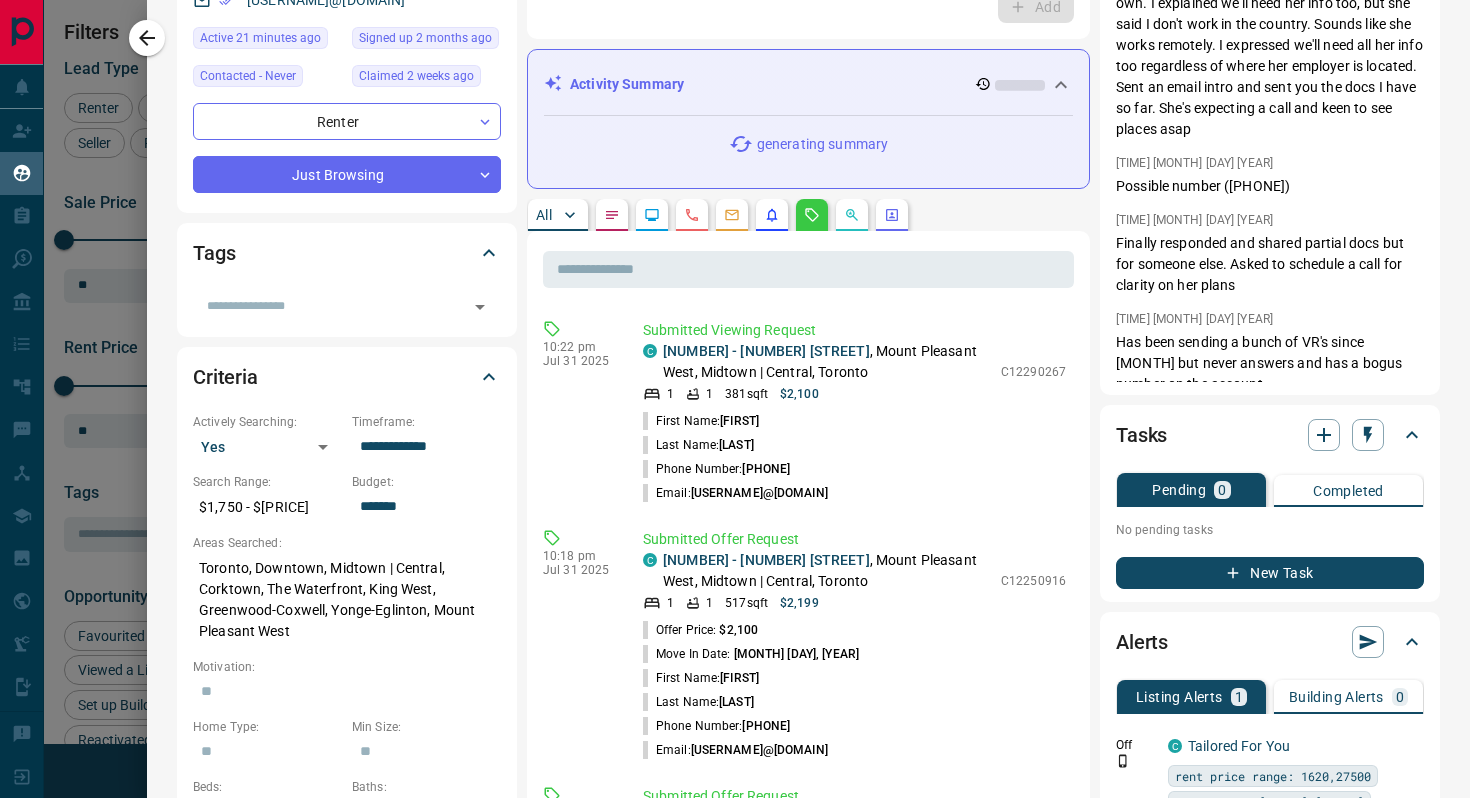 scroll, scrollTop: 235, scrollLeft: 0, axis: vertical 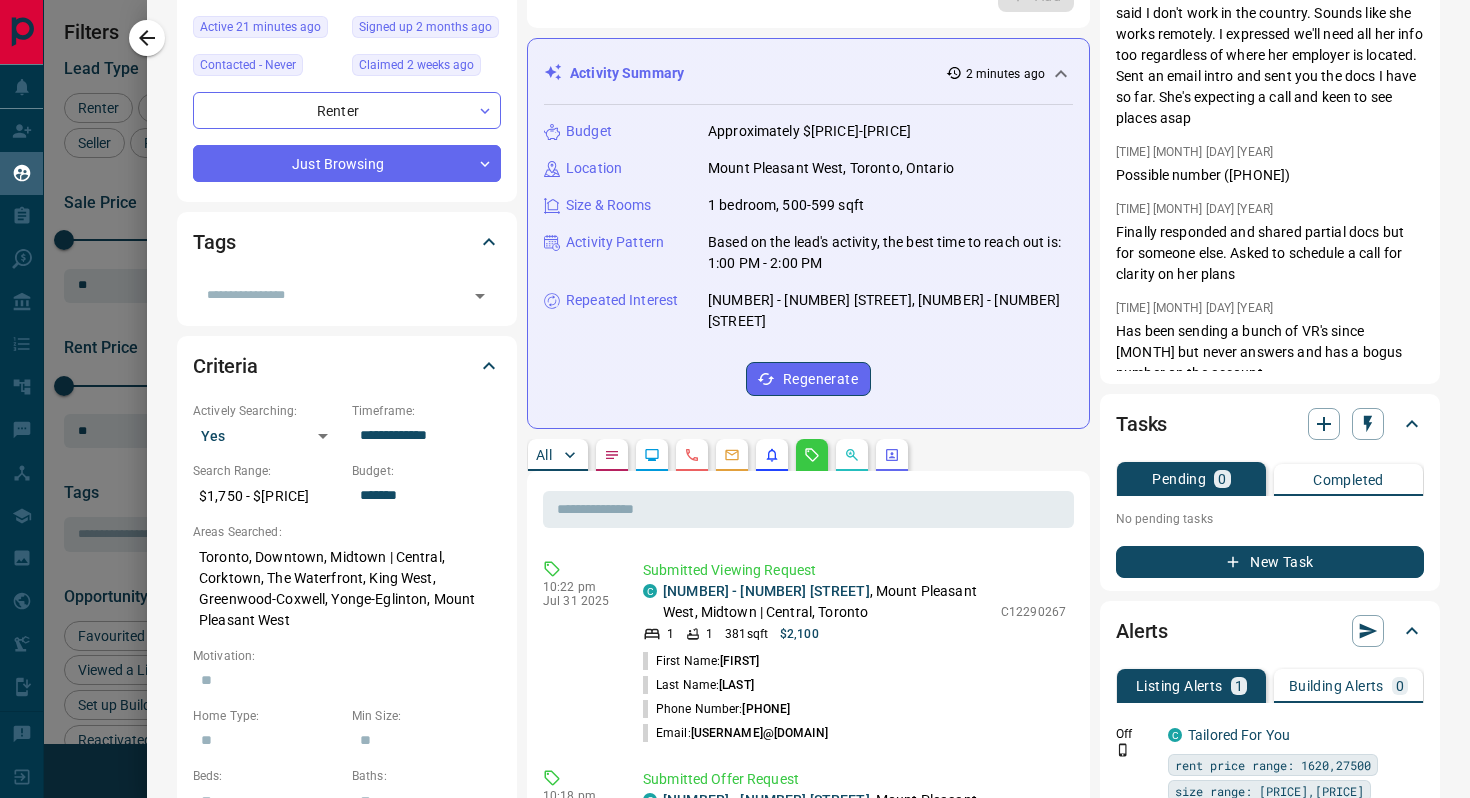 click on "[NUMBER] - [NUMBER] [STREET], [NUMBER] - [NUMBER] [STREET]" at bounding box center (890, 311) 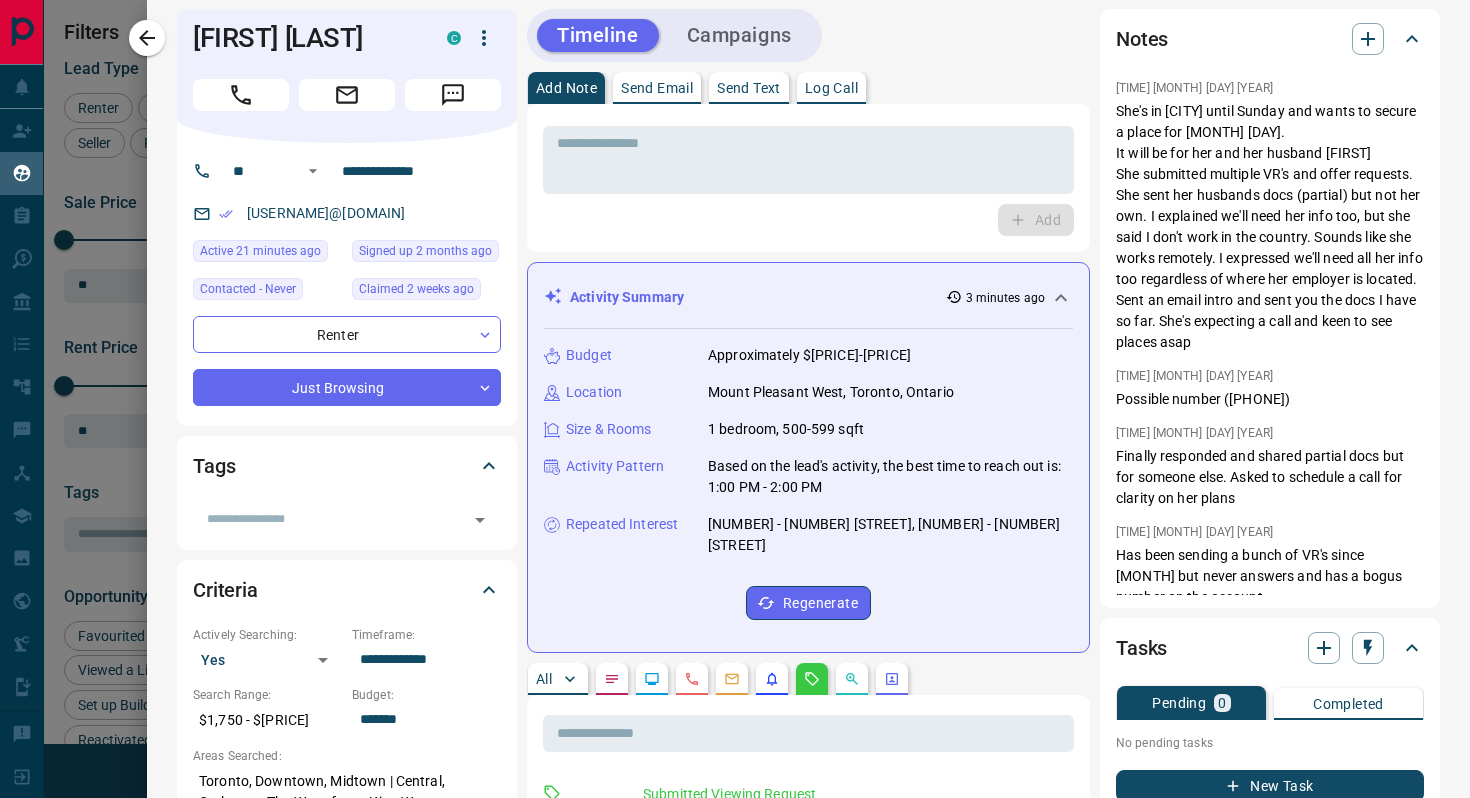 scroll, scrollTop: 0, scrollLeft: 0, axis: both 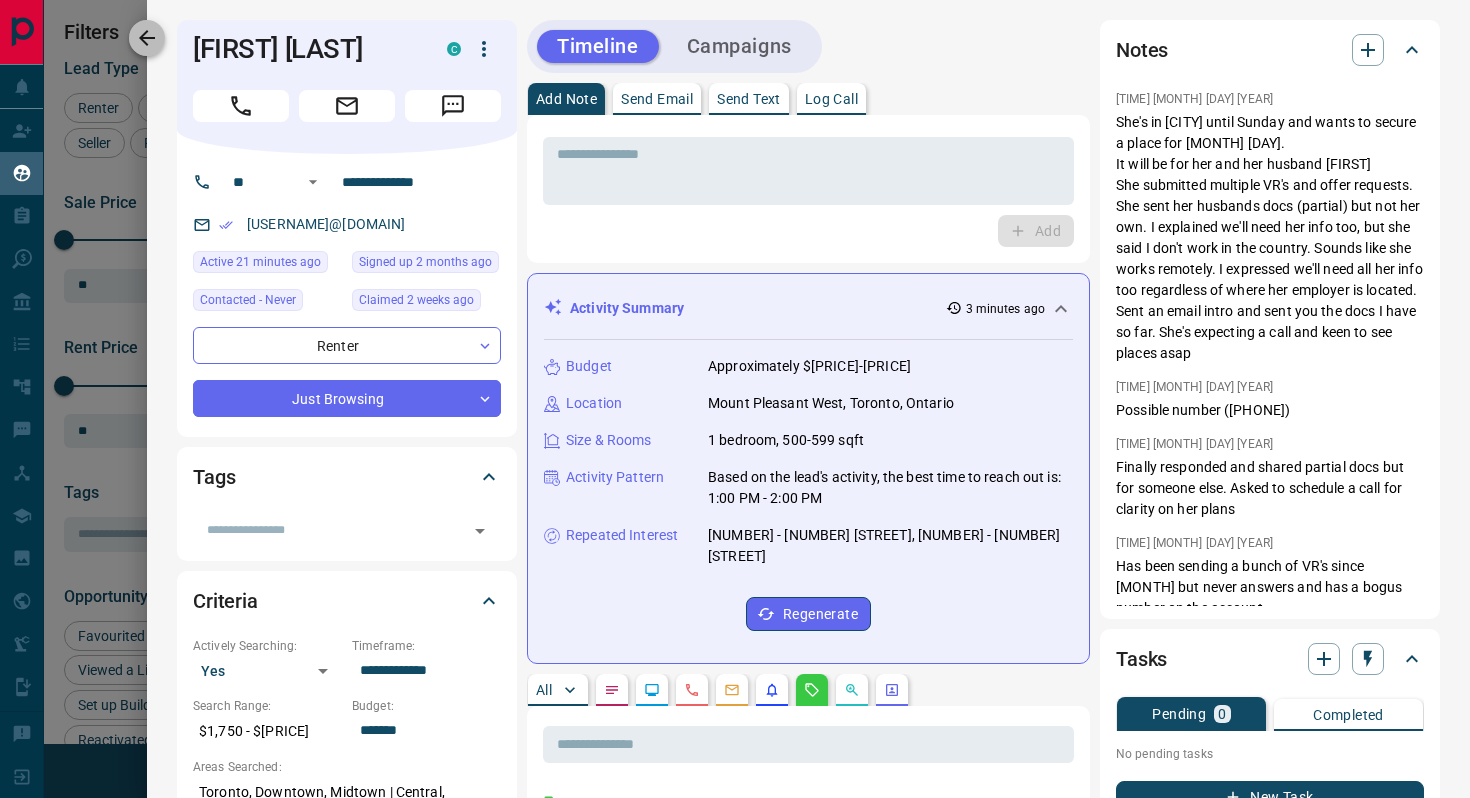 click 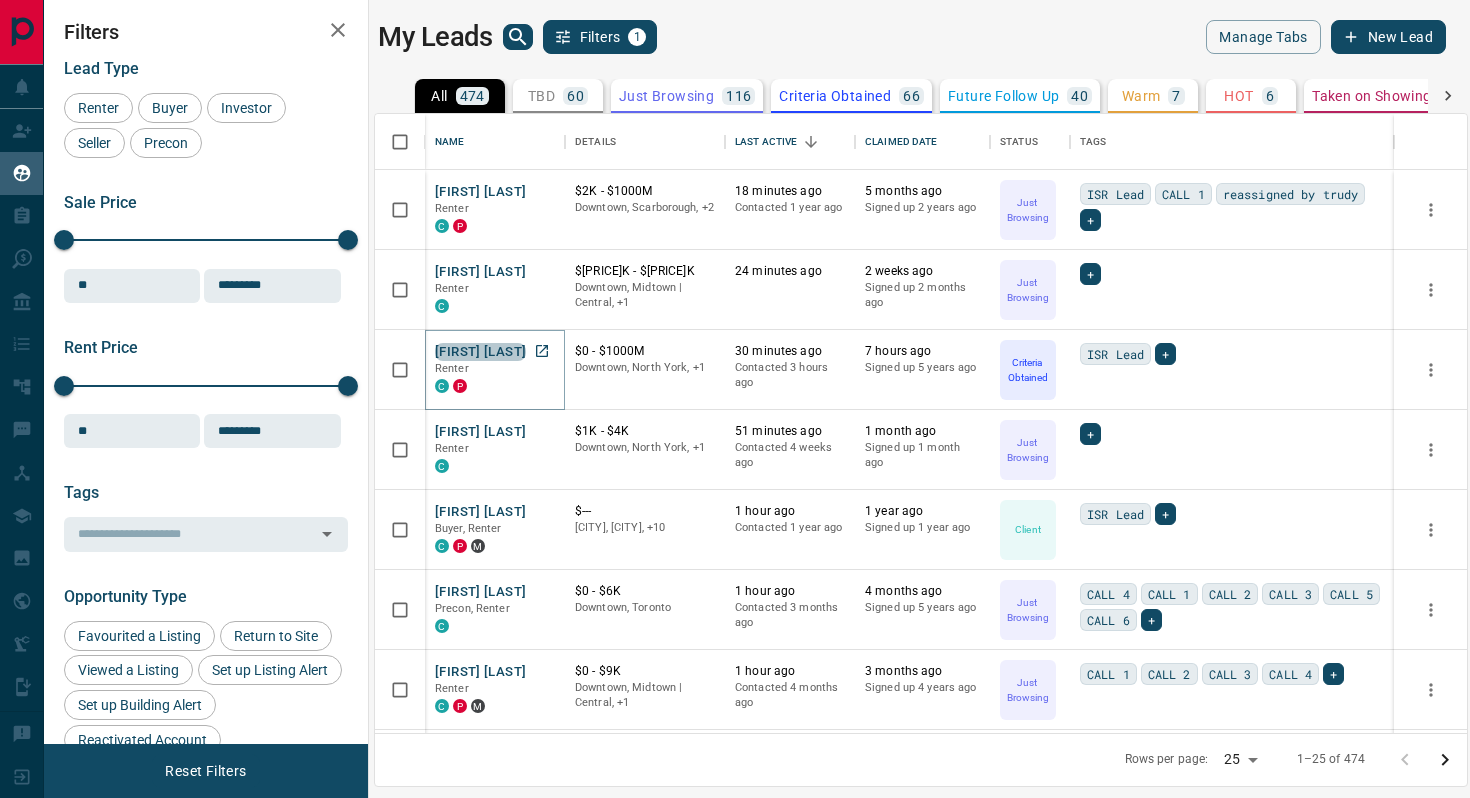 click on "[FIRST] [LAST]" at bounding box center (480, 352) 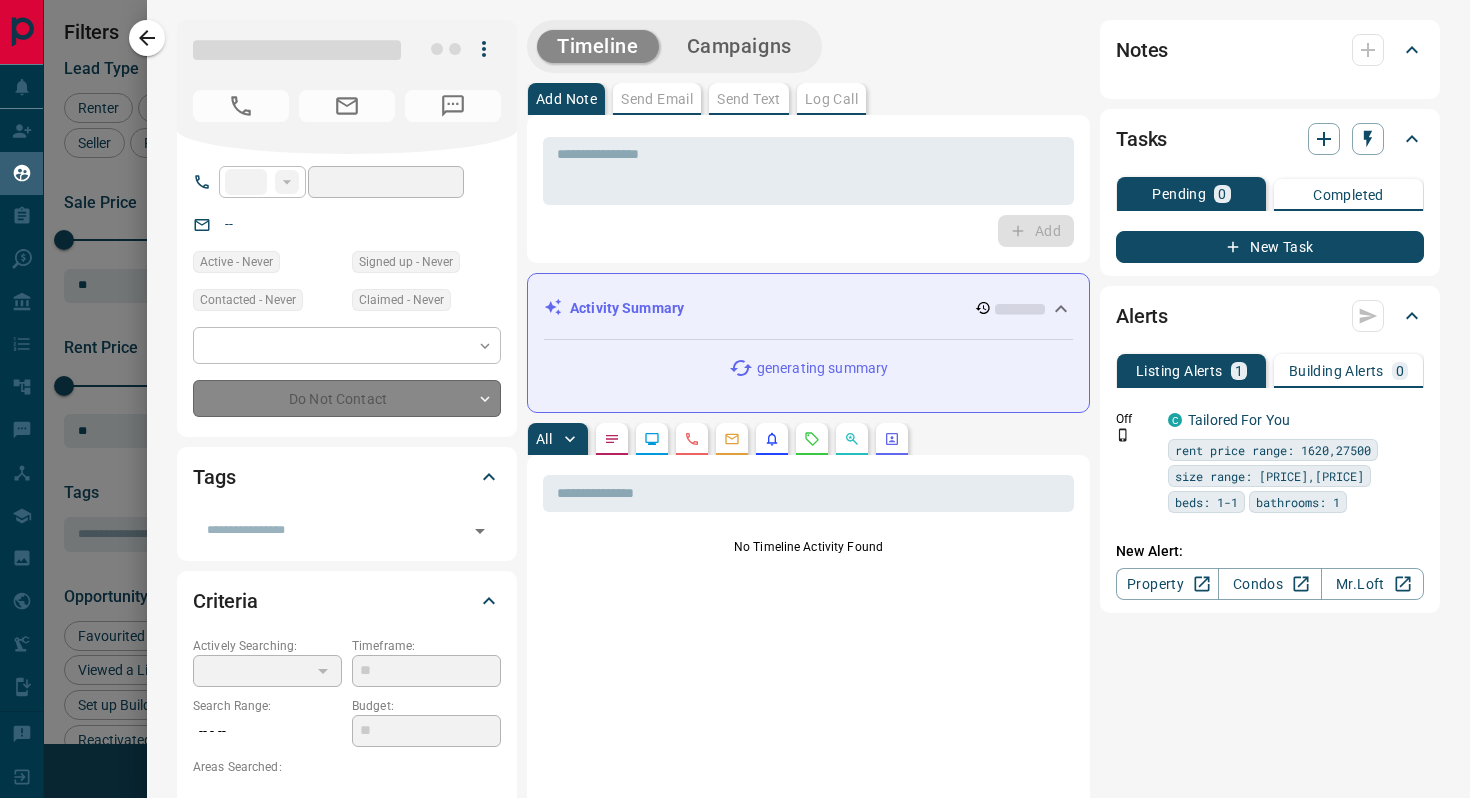 type on "**" 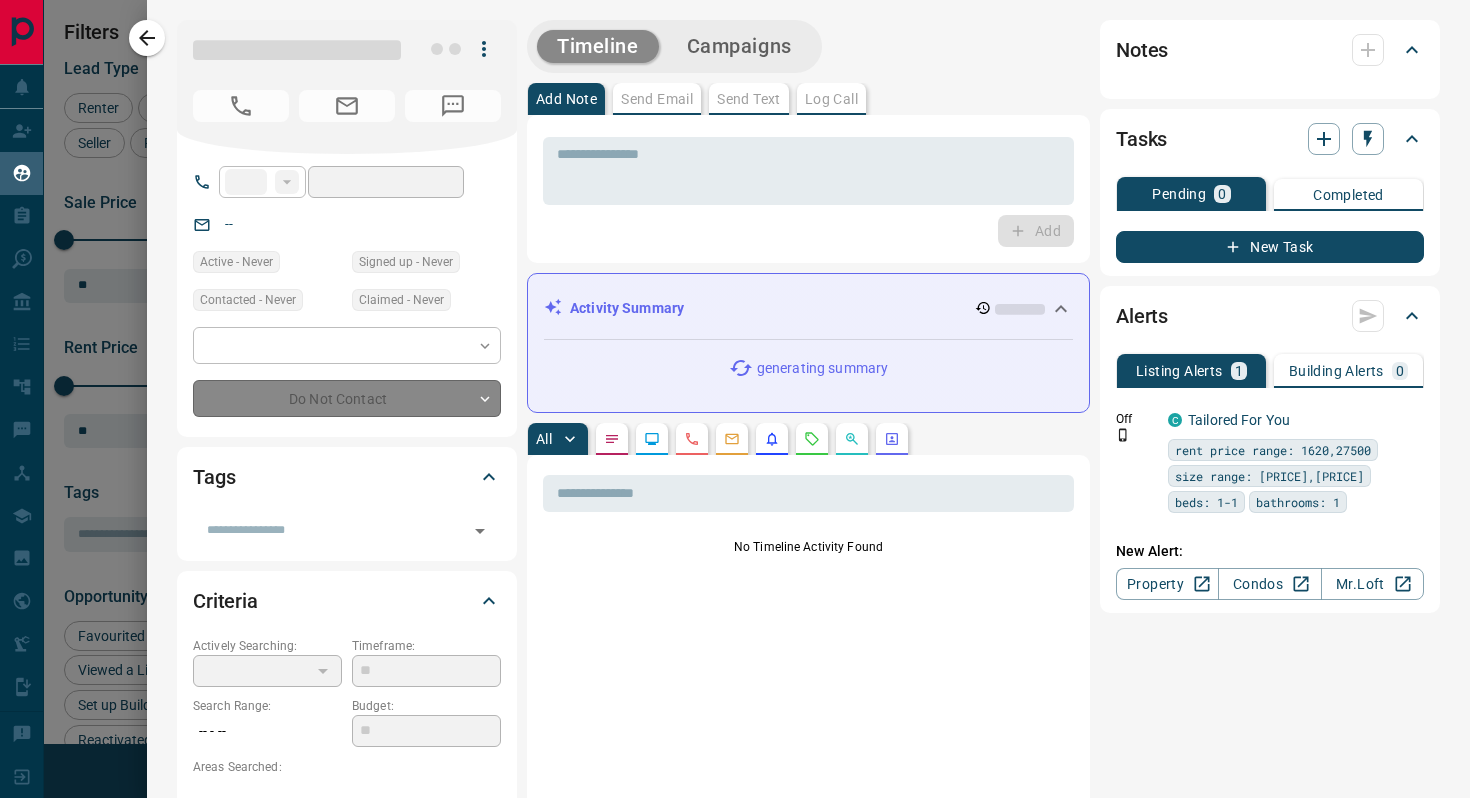 type on "**********" 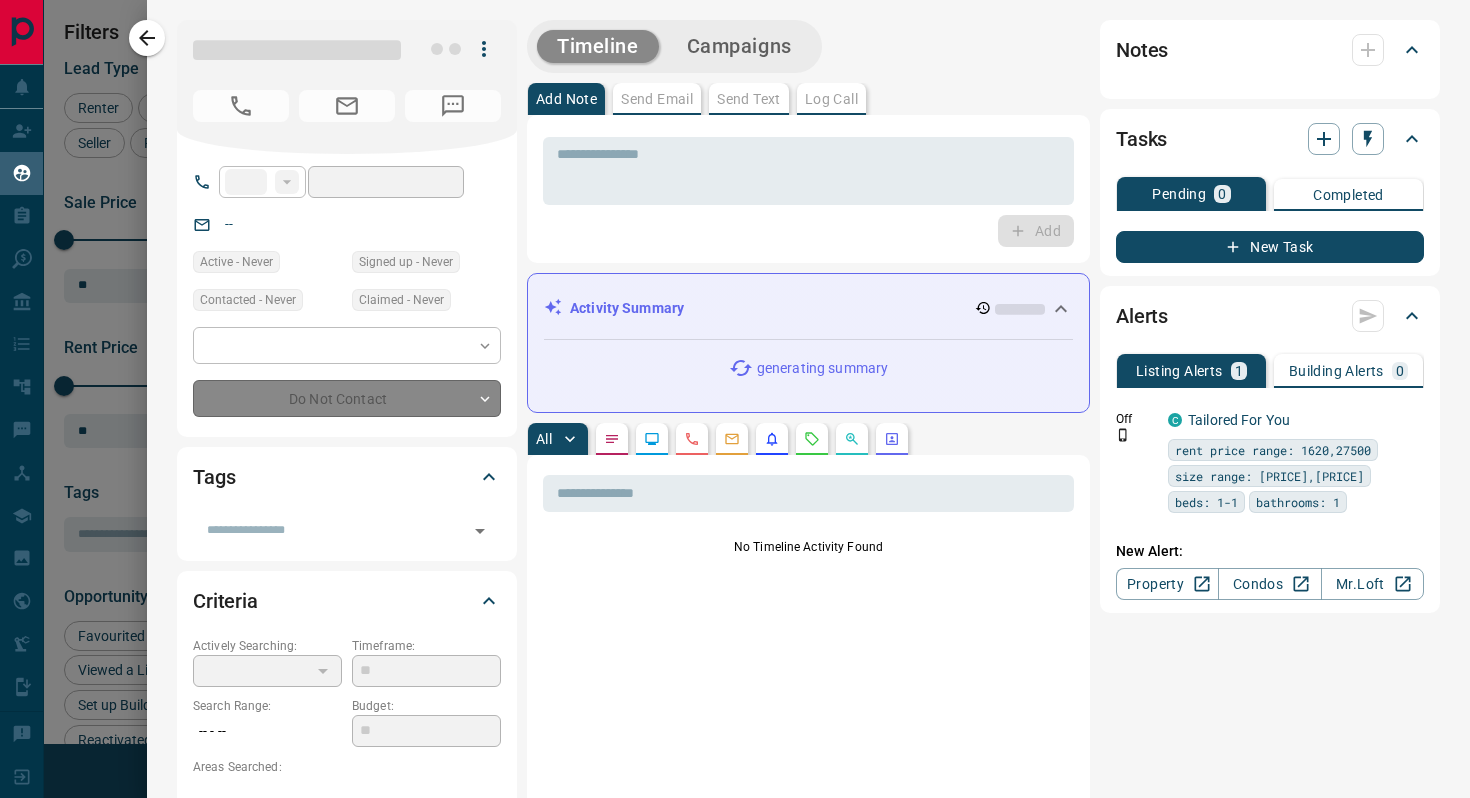 type on "**********" 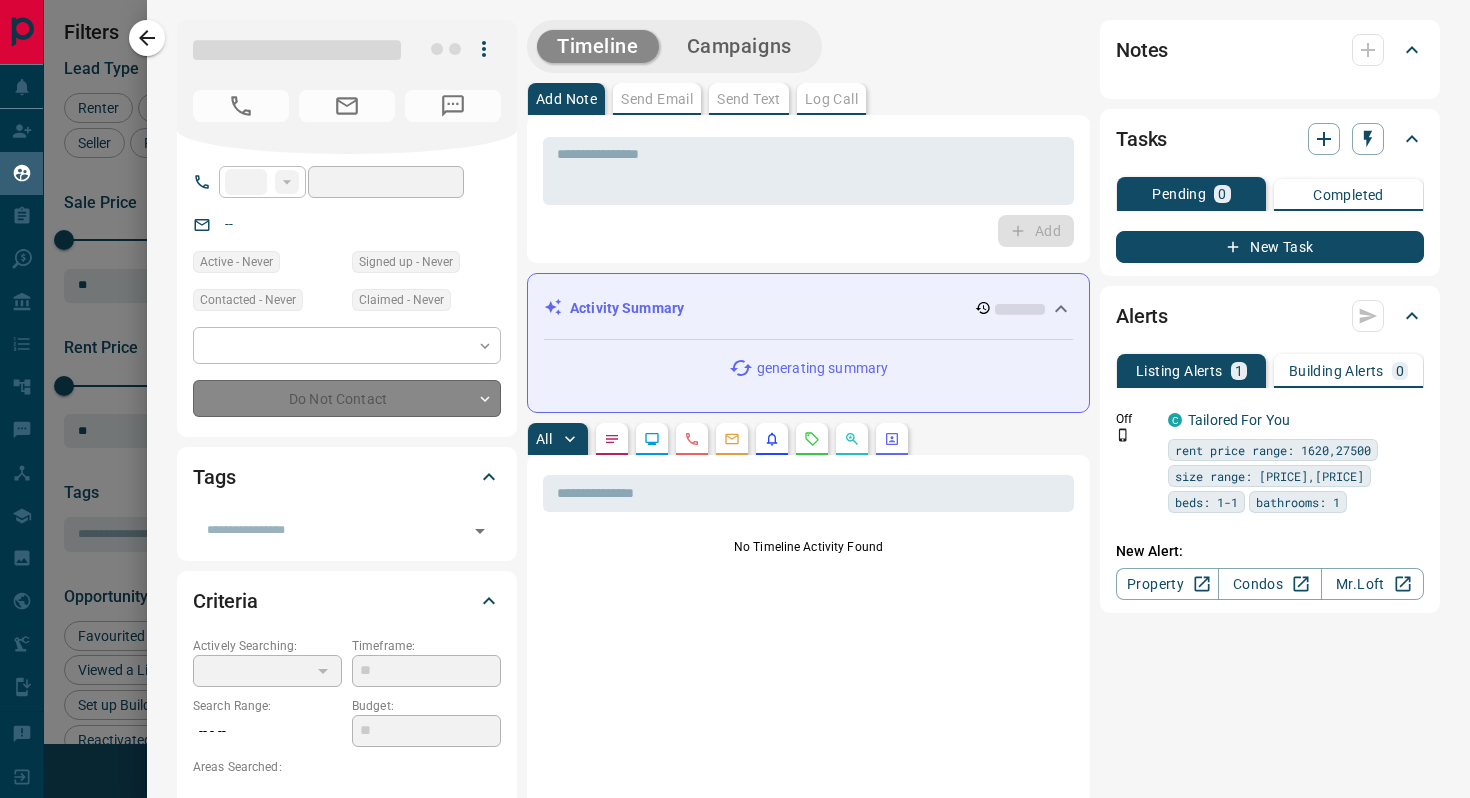 type on "*" 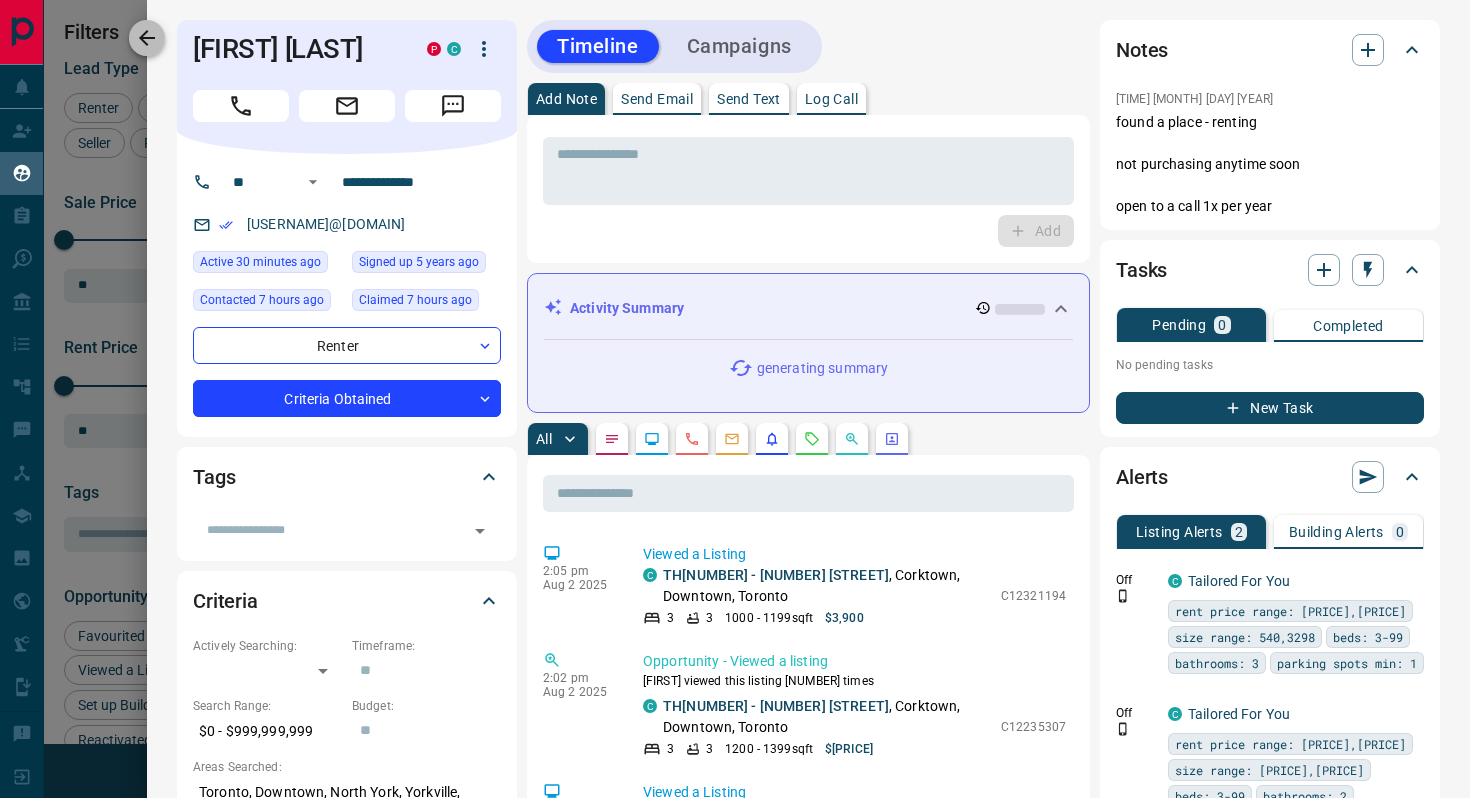 click 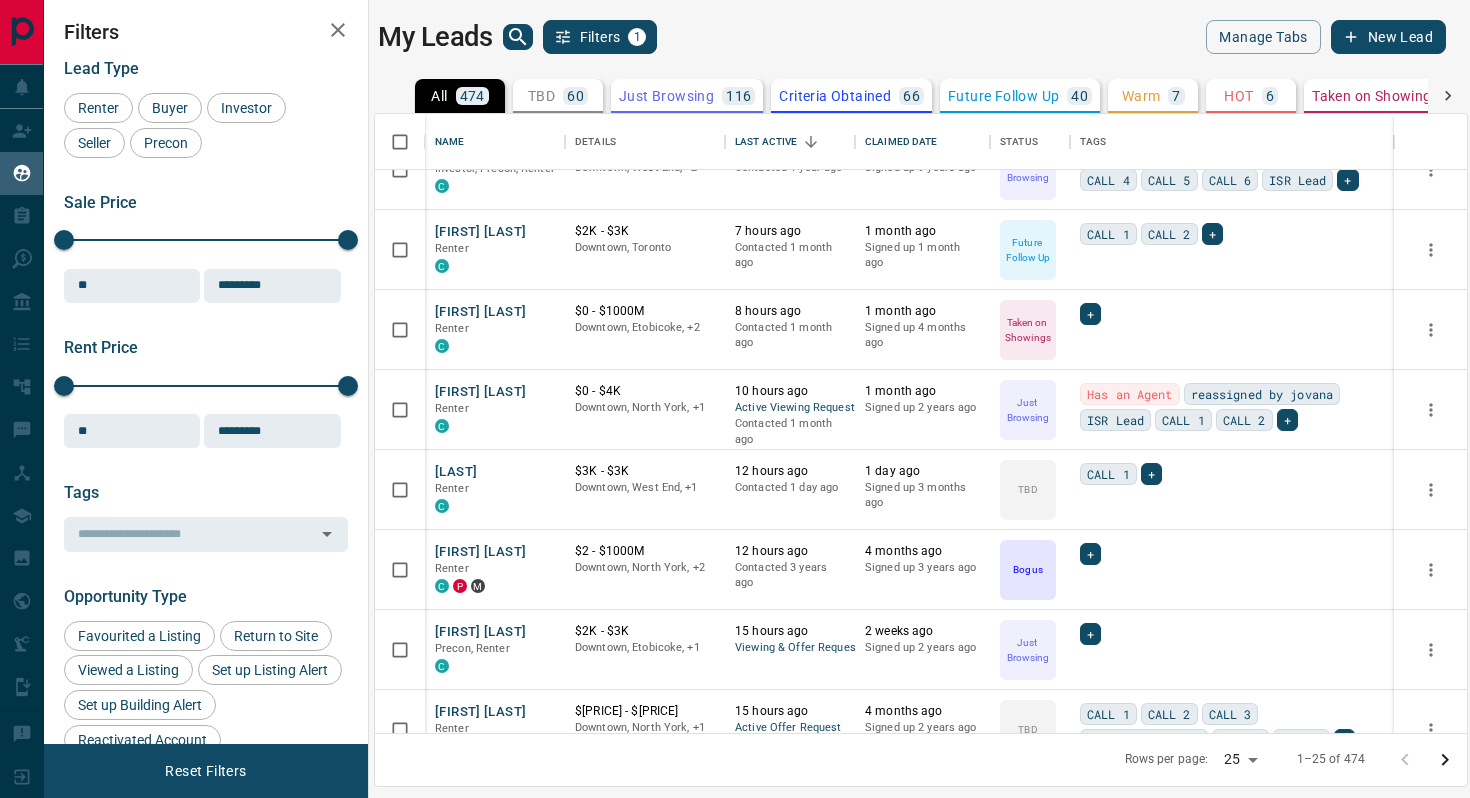 scroll, scrollTop: 926, scrollLeft: 0, axis: vertical 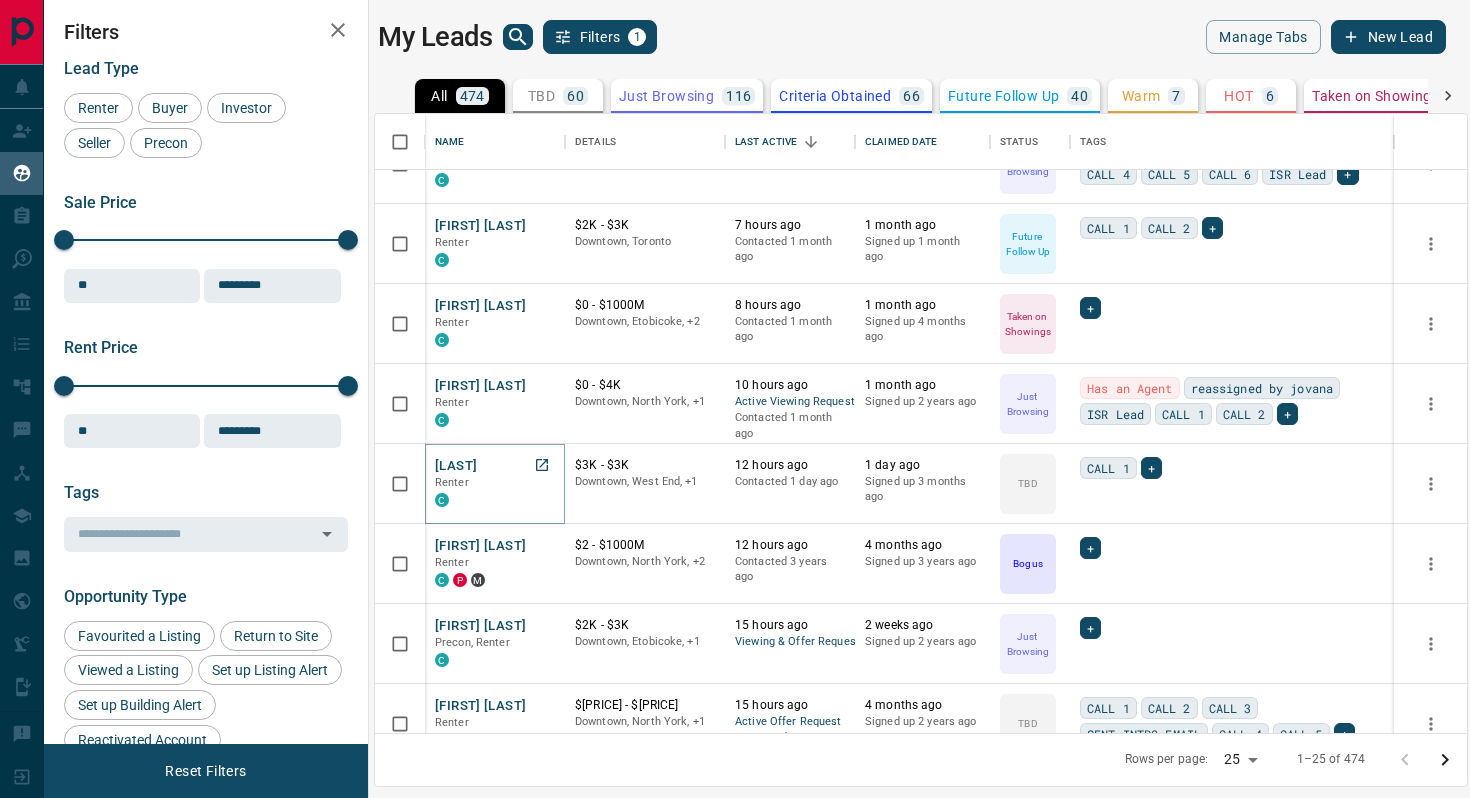 click on "[LAST]" at bounding box center (456, 466) 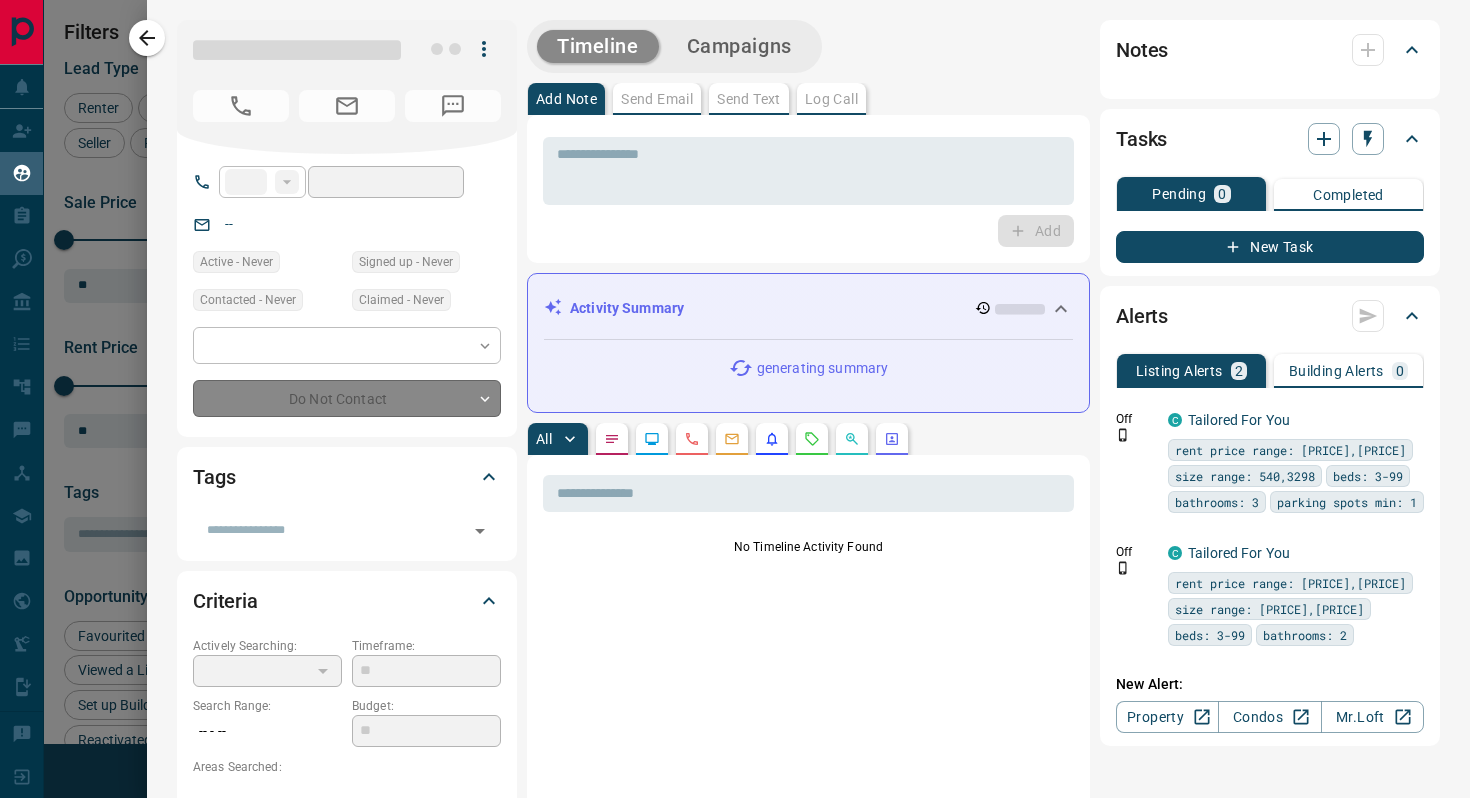 type on "**" 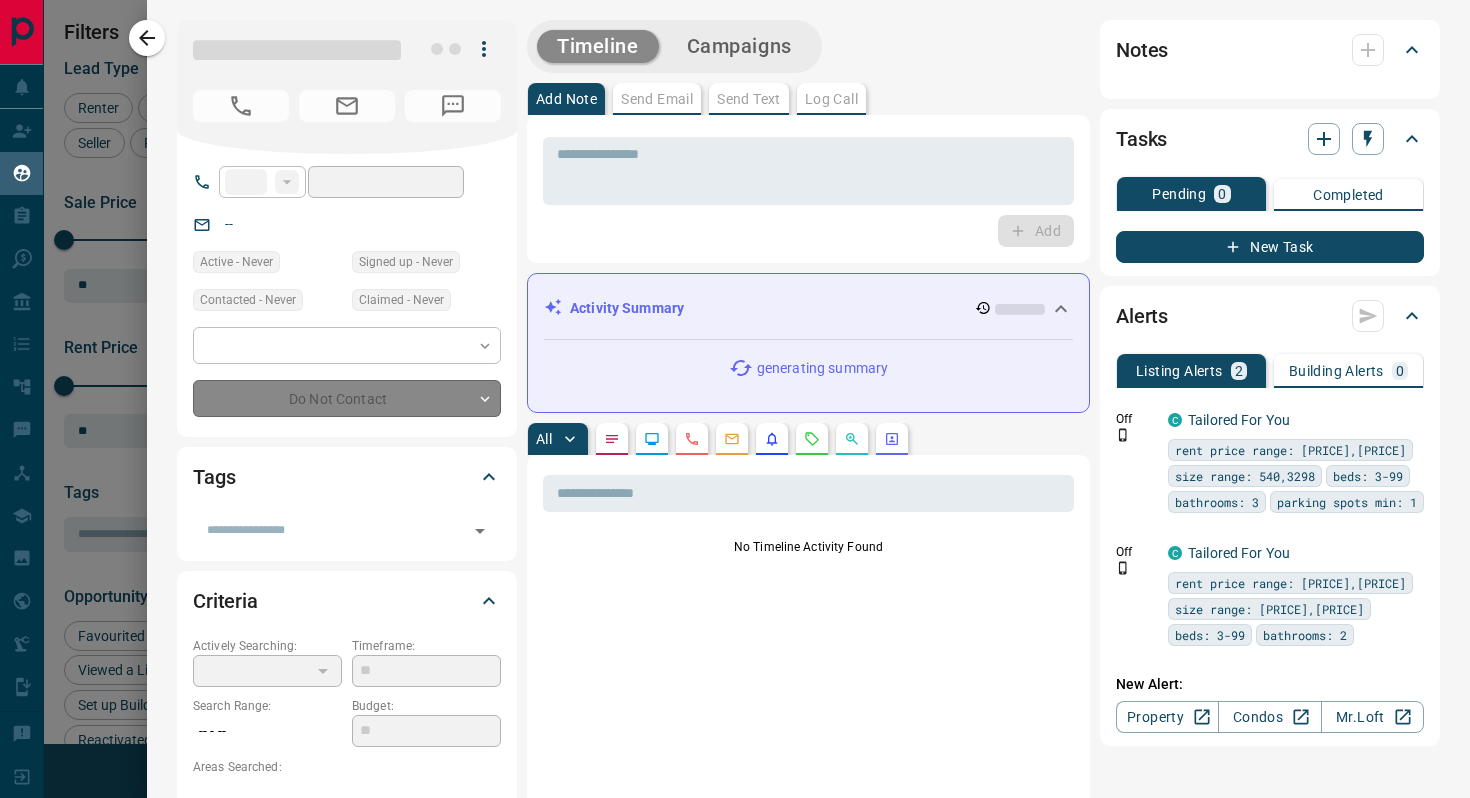 type on "**********" 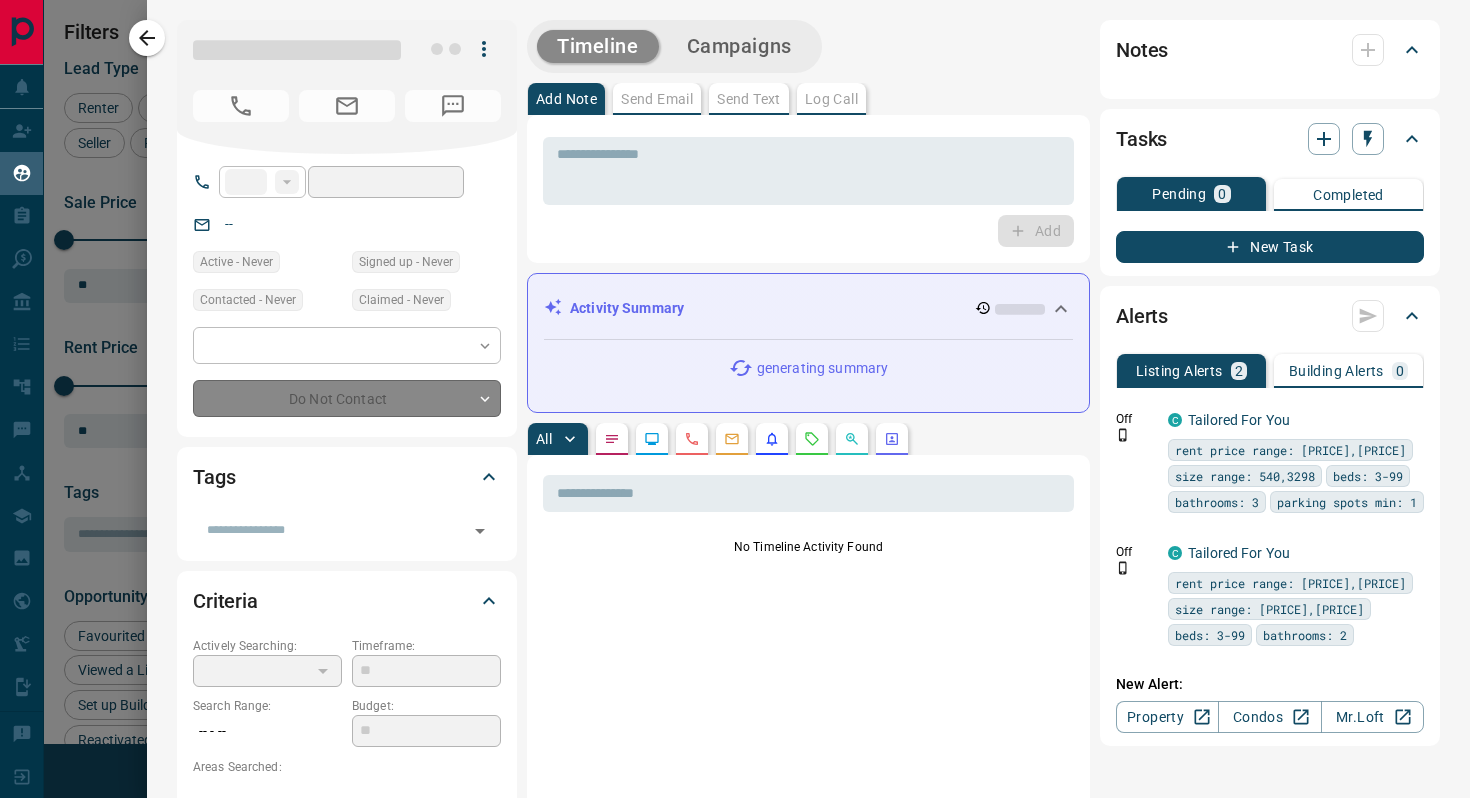 type on "**" 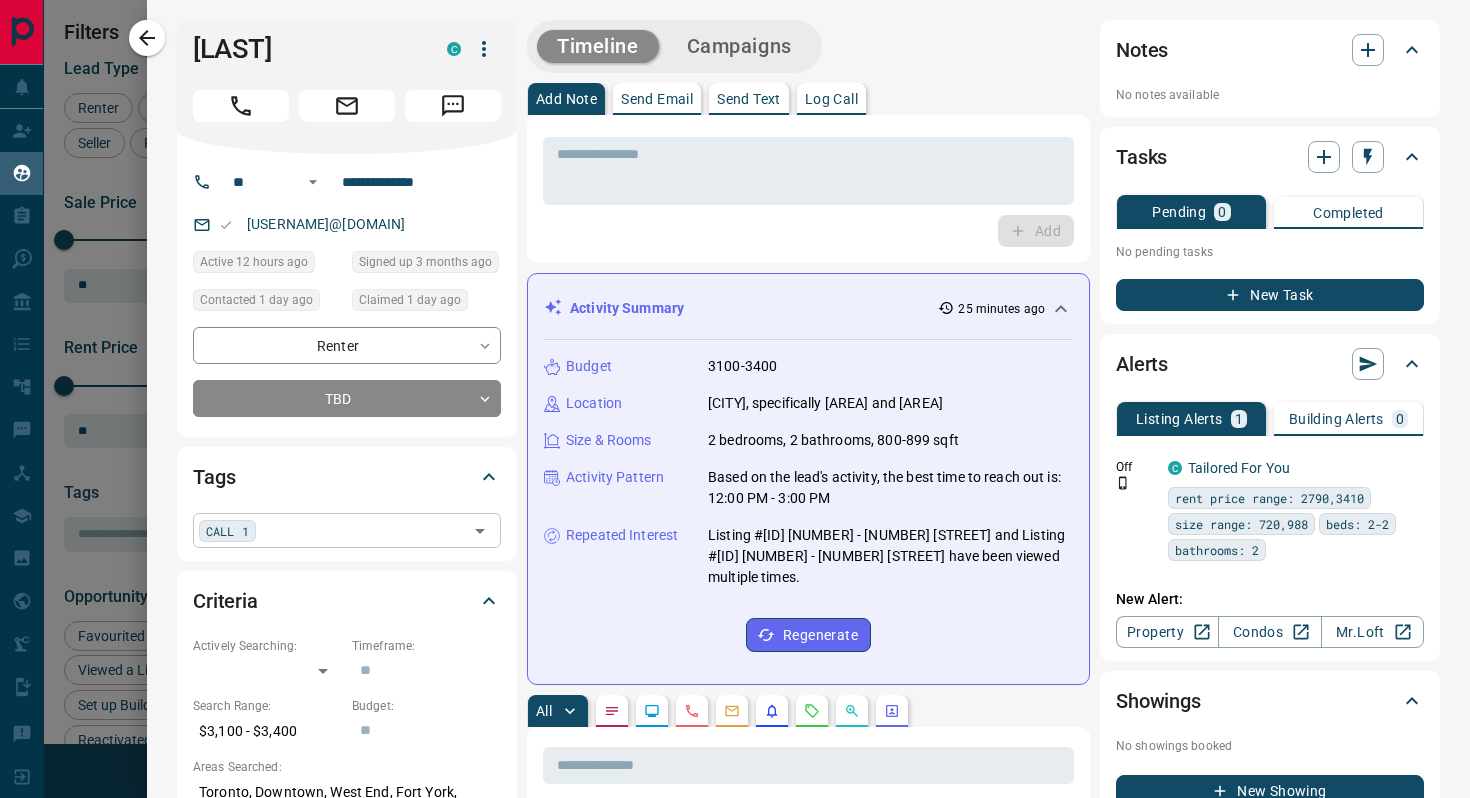 click 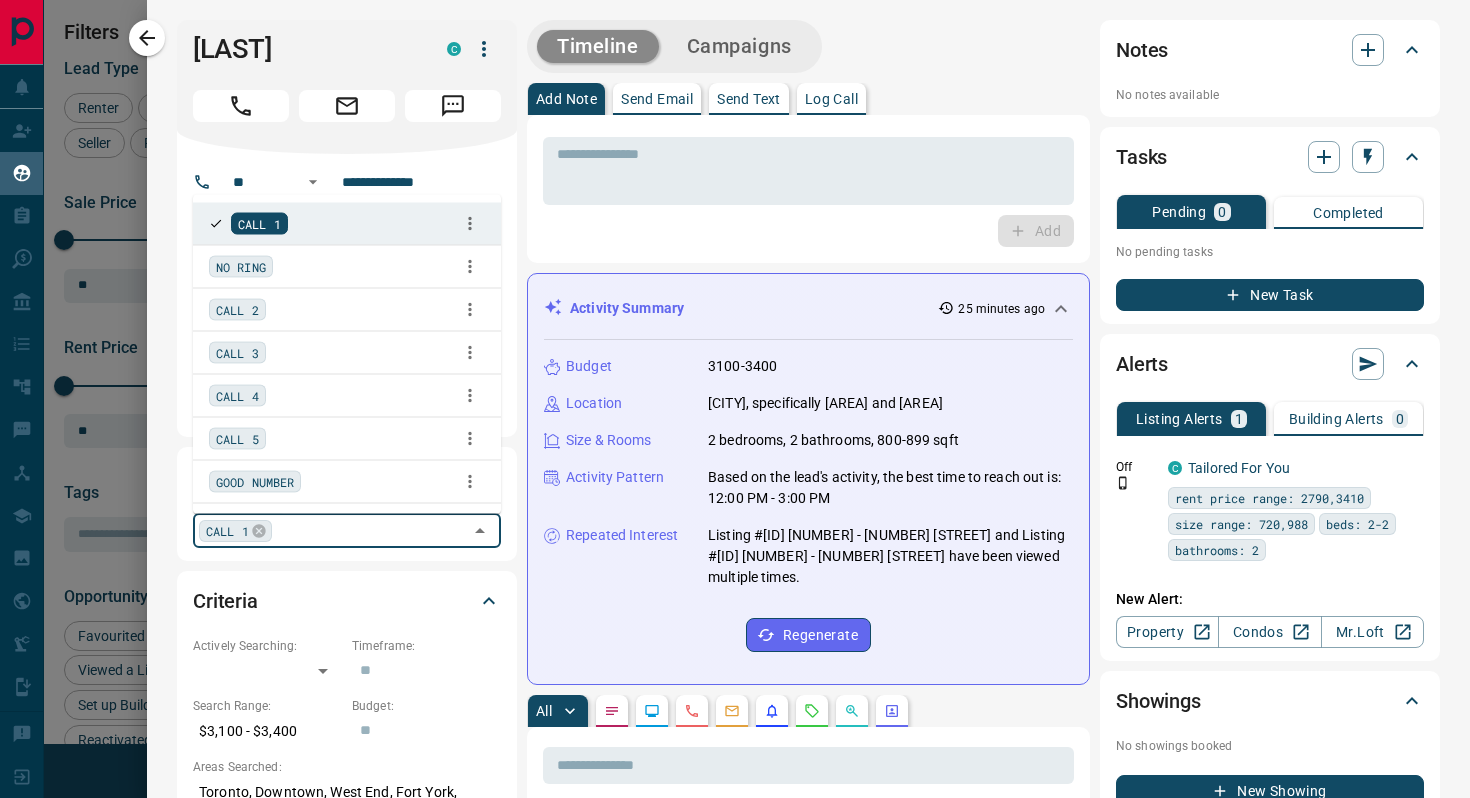 click on "CALL 2" at bounding box center [237, 309] 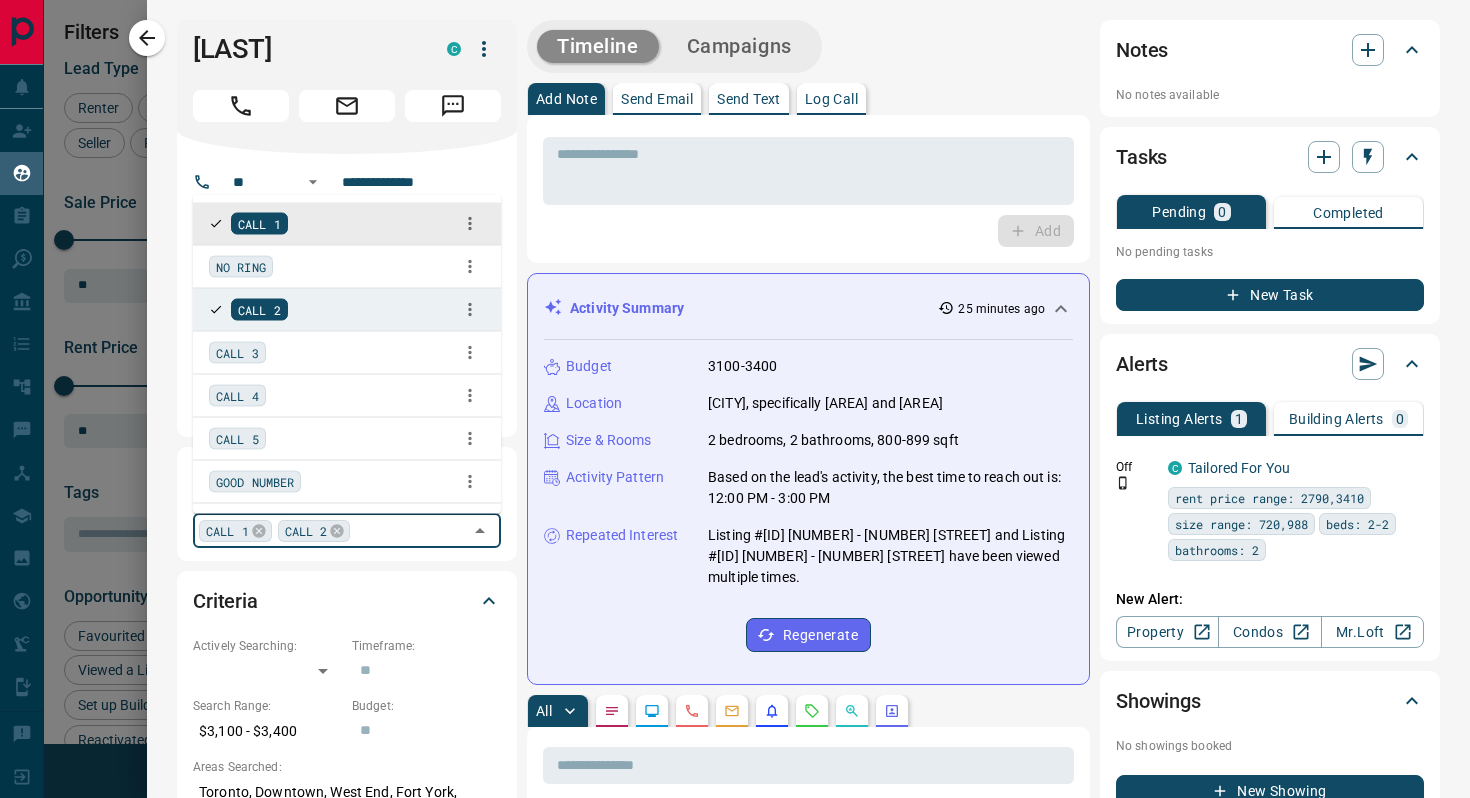 click on "Add" at bounding box center (808, 231) 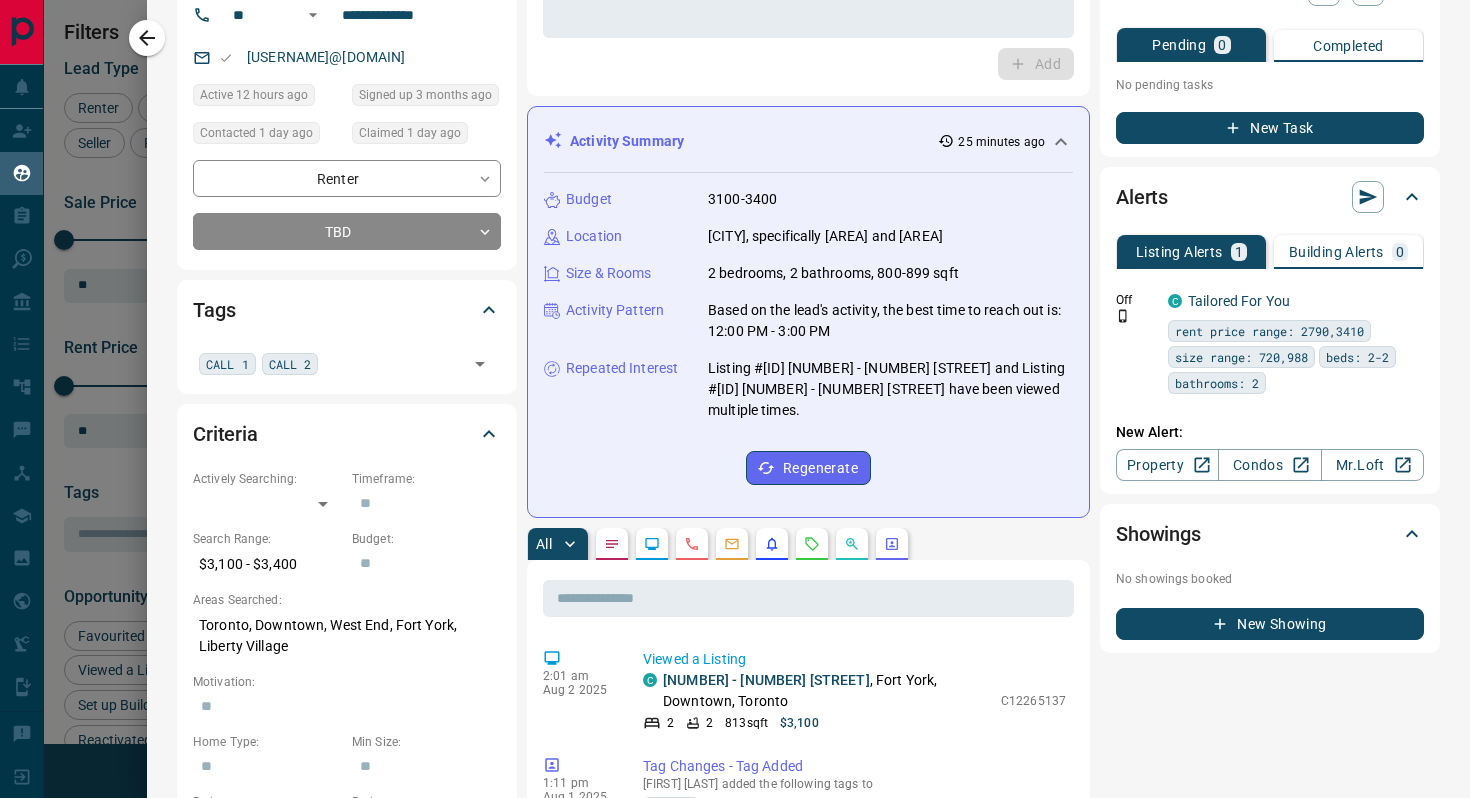 scroll, scrollTop: 184, scrollLeft: 0, axis: vertical 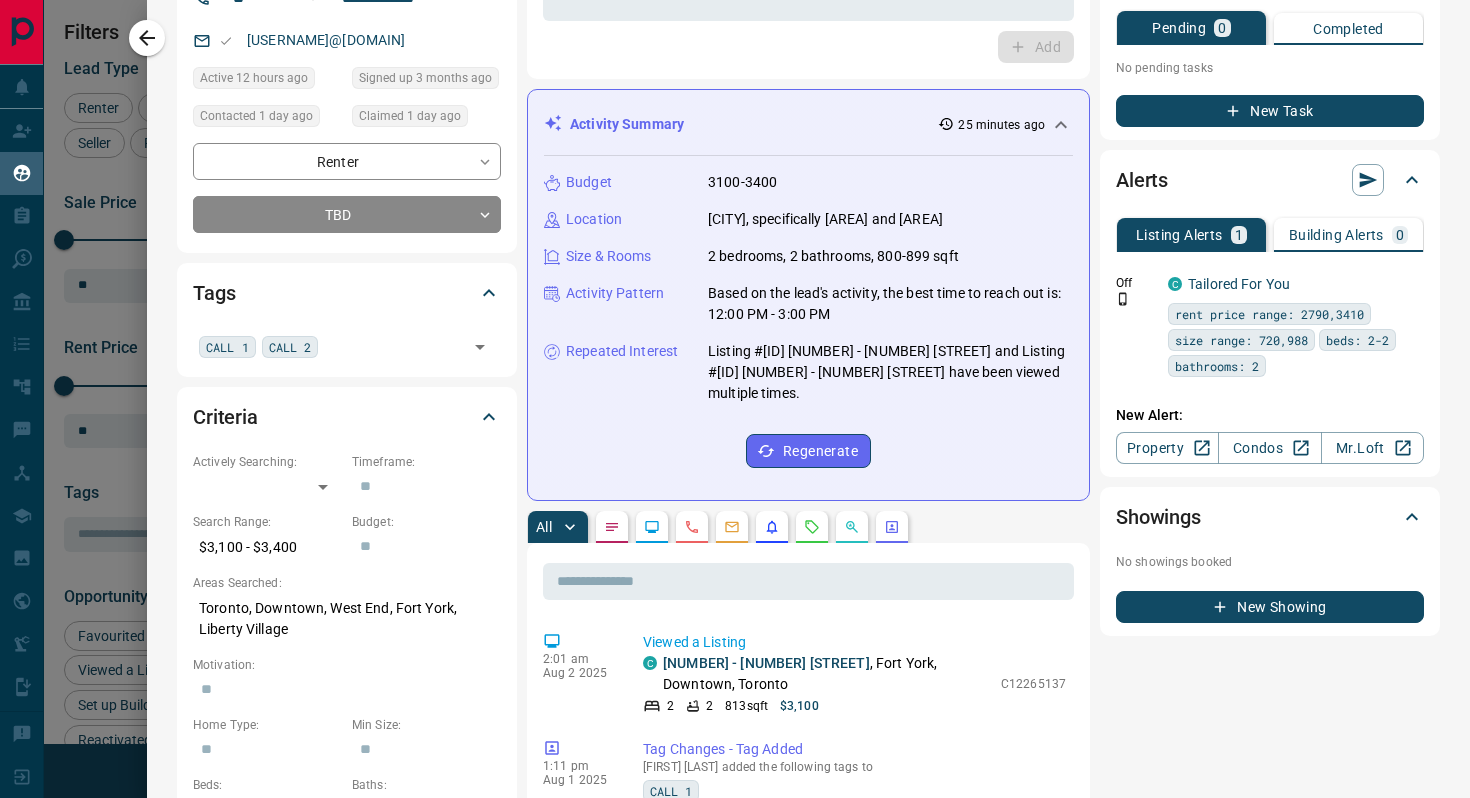 click 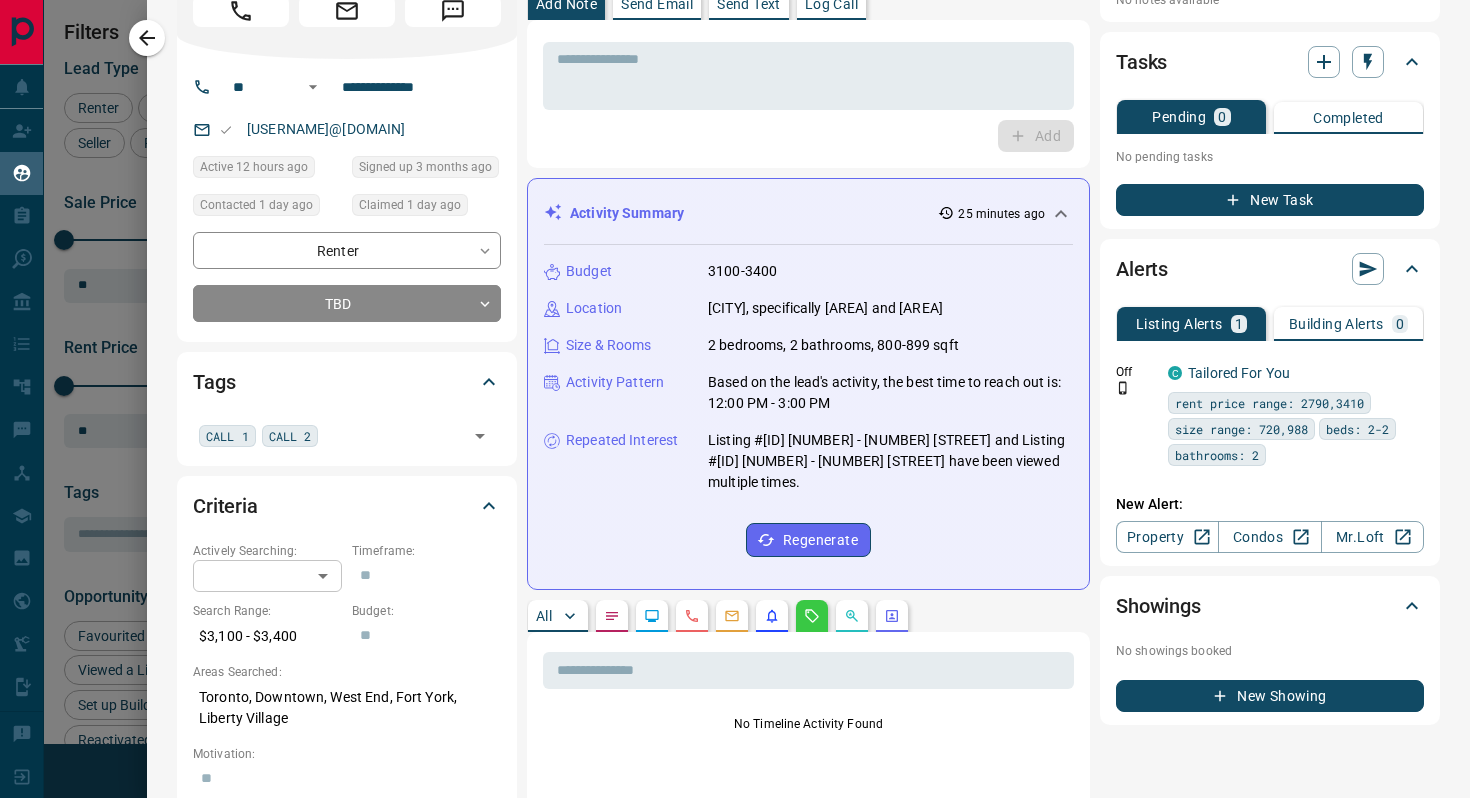 scroll, scrollTop: 0, scrollLeft: 0, axis: both 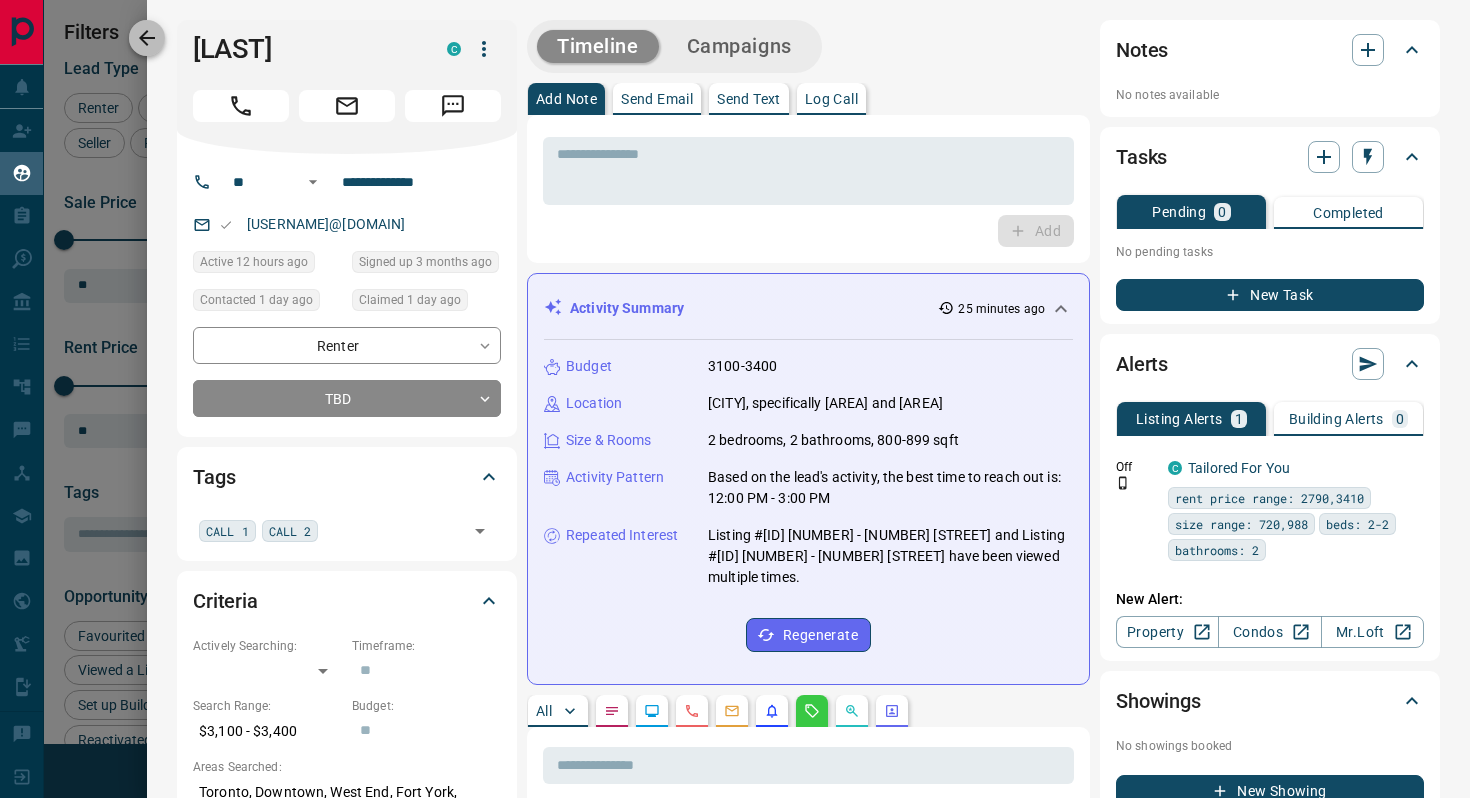 click 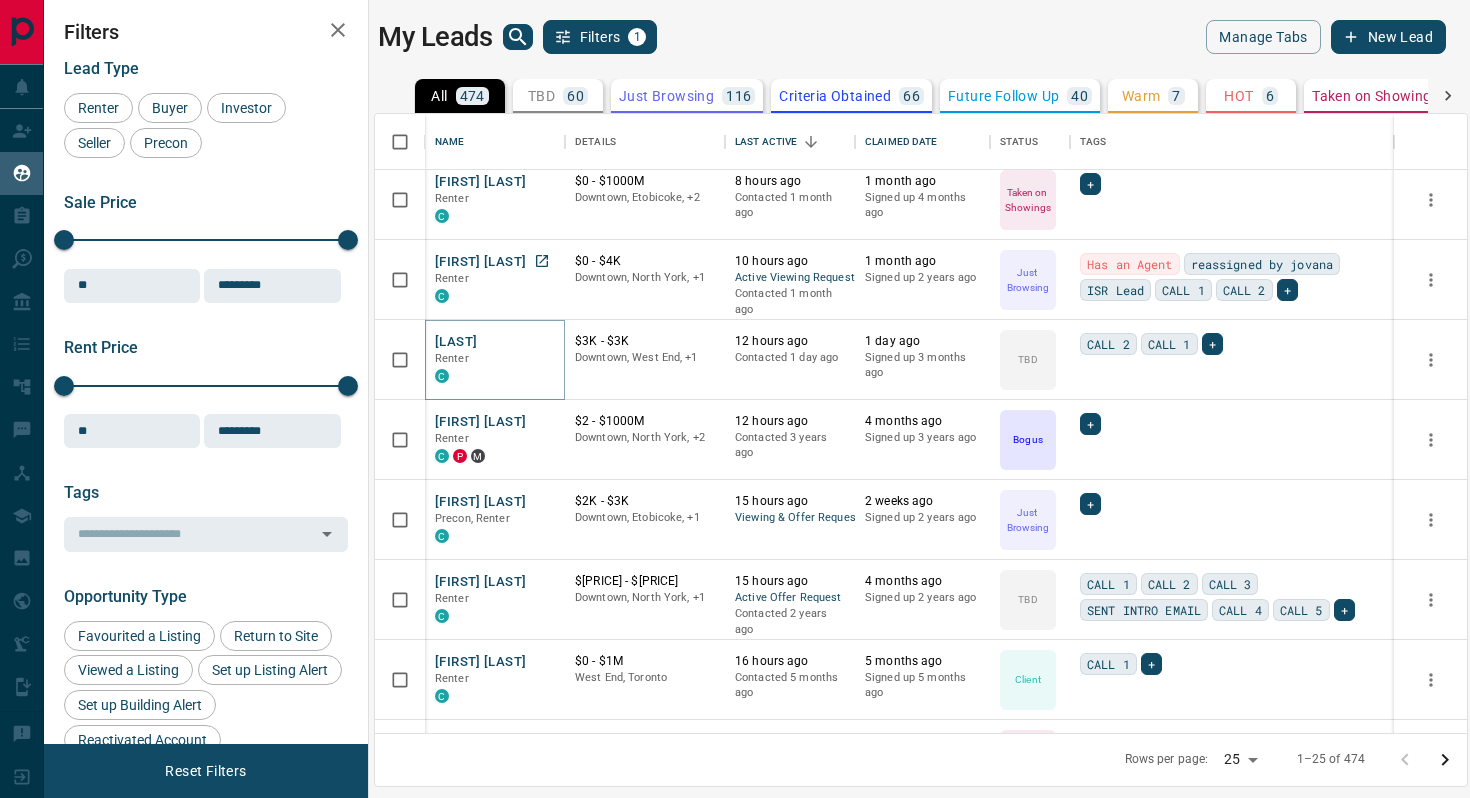 scroll, scrollTop: 1055, scrollLeft: 0, axis: vertical 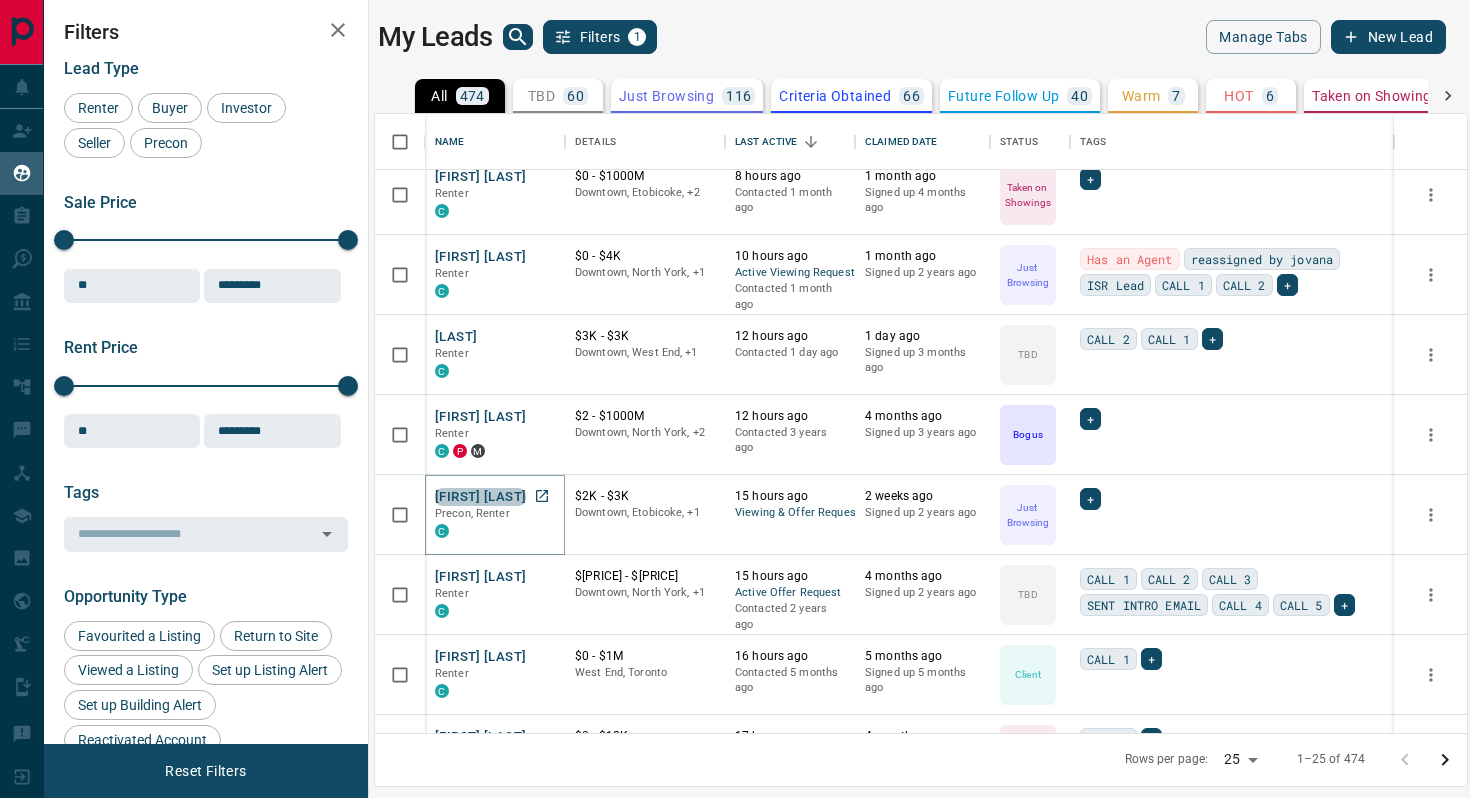 click on "[FIRST] [LAST]" at bounding box center (480, 497) 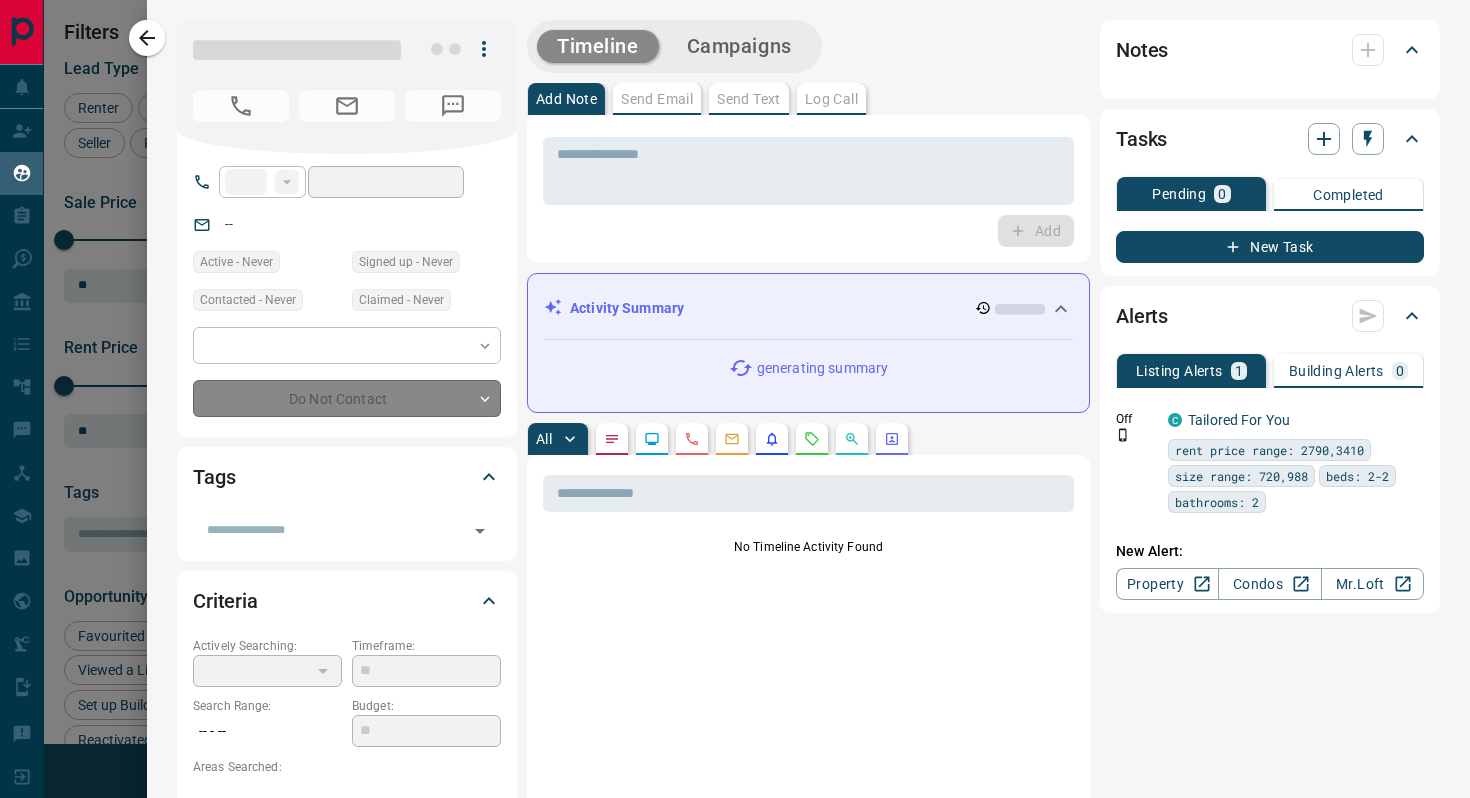 type on "**" 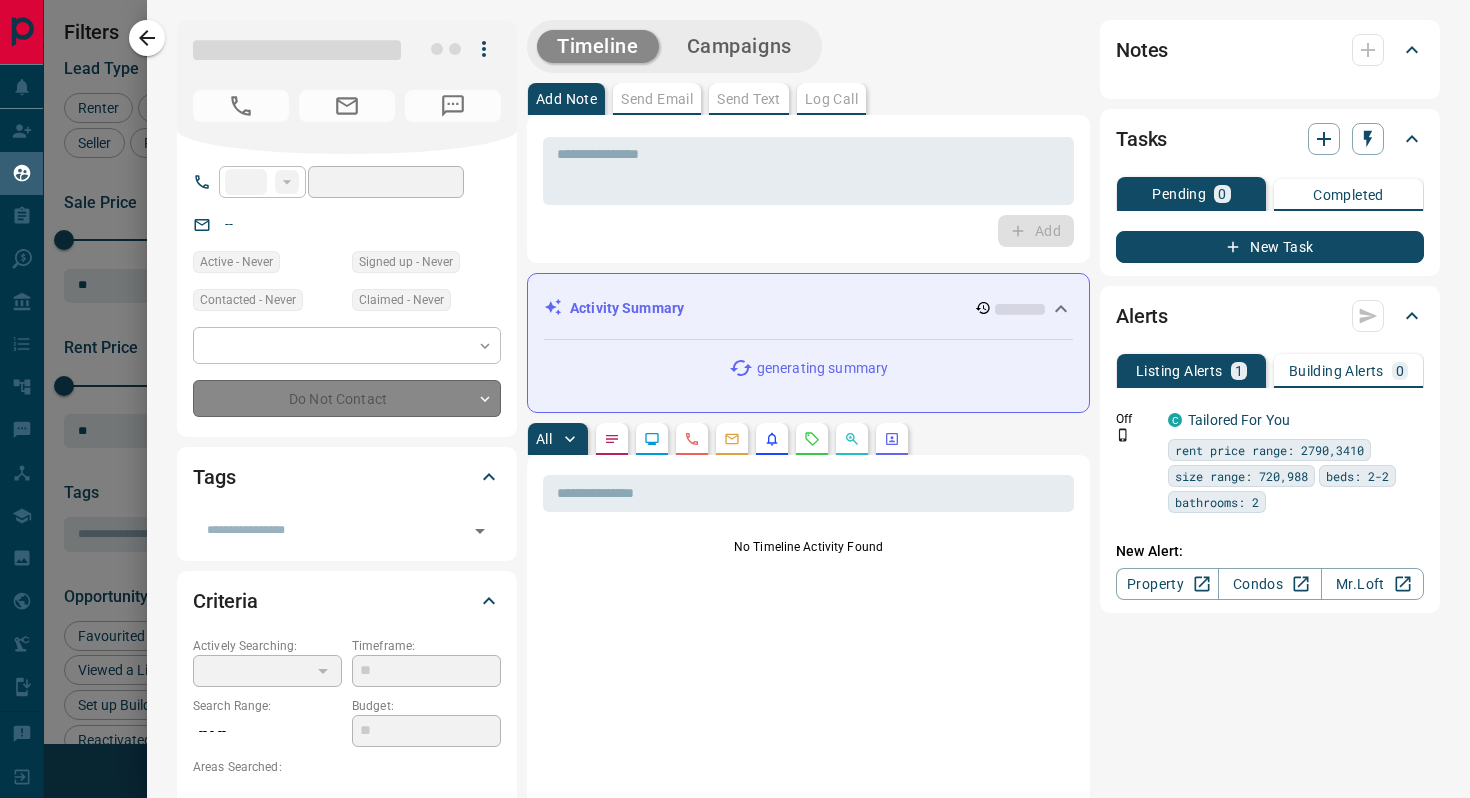 type on "**********" 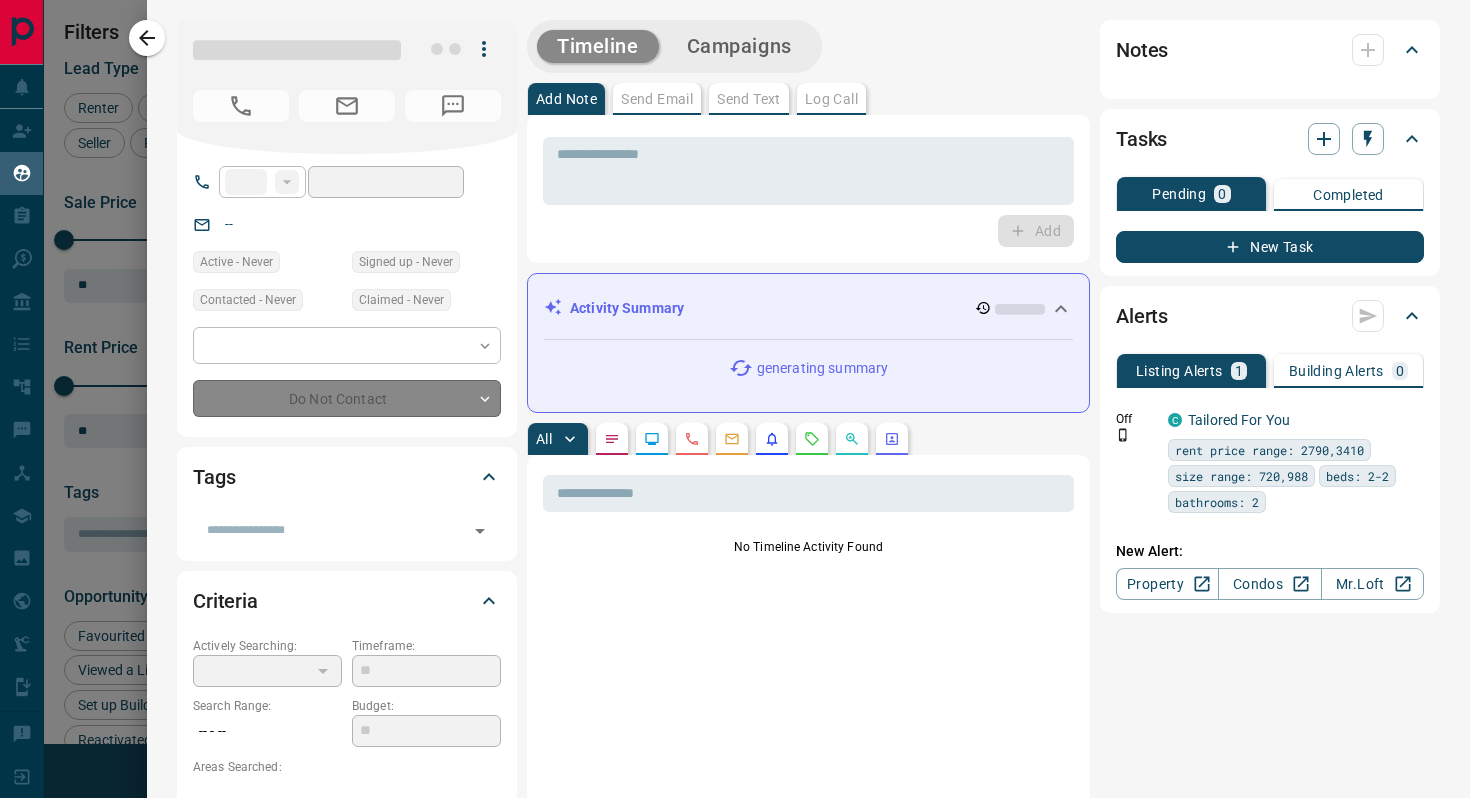 type on "**********" 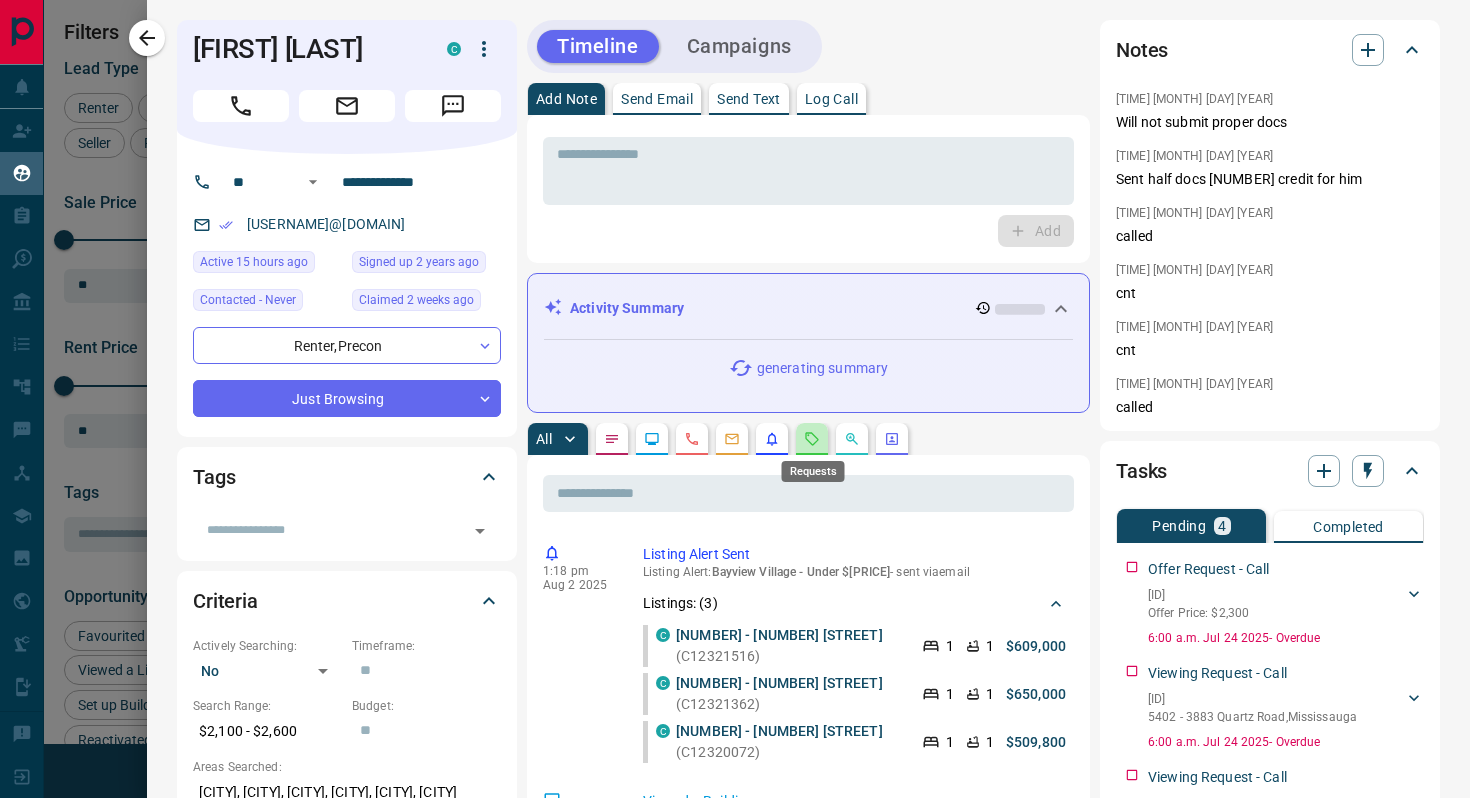 click 